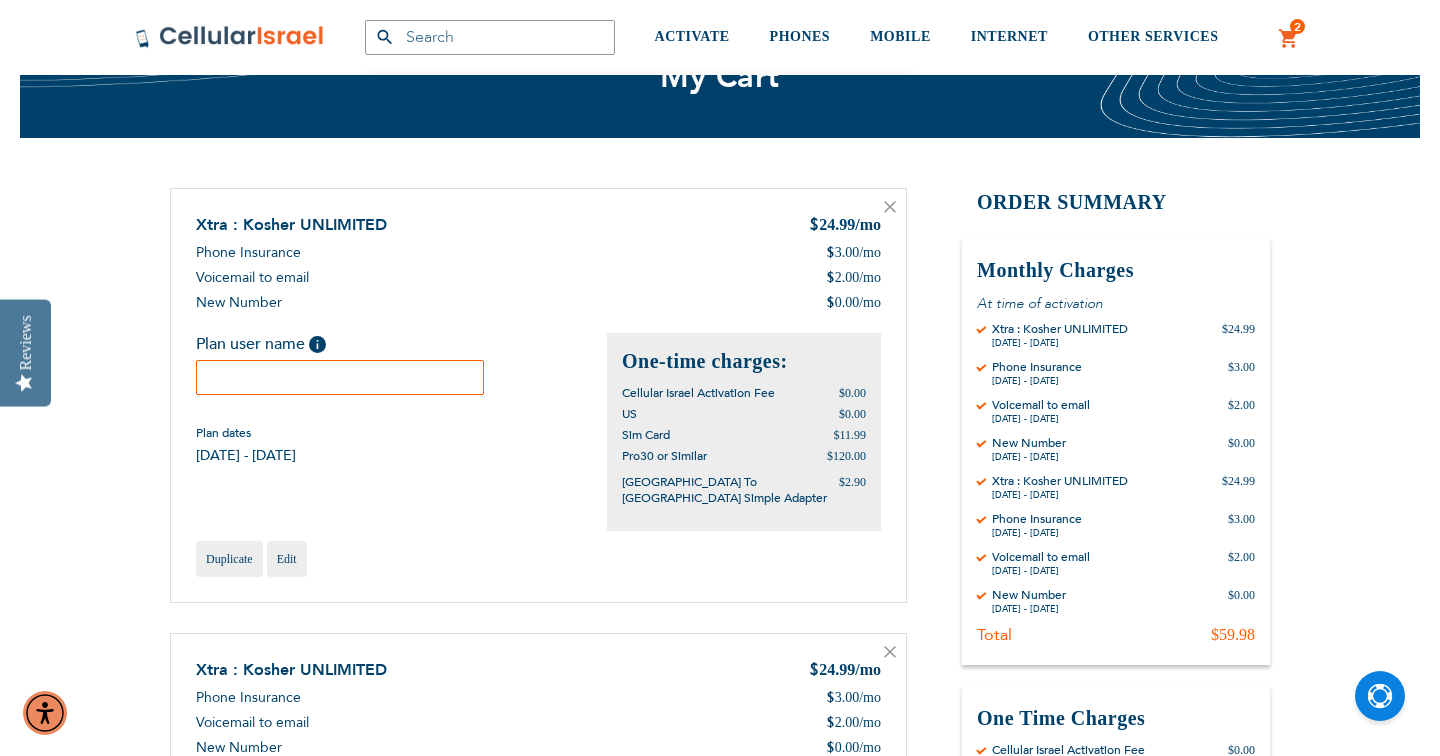 scroll, scrollTop: 93, scrollLeft: 0, axis: vertical 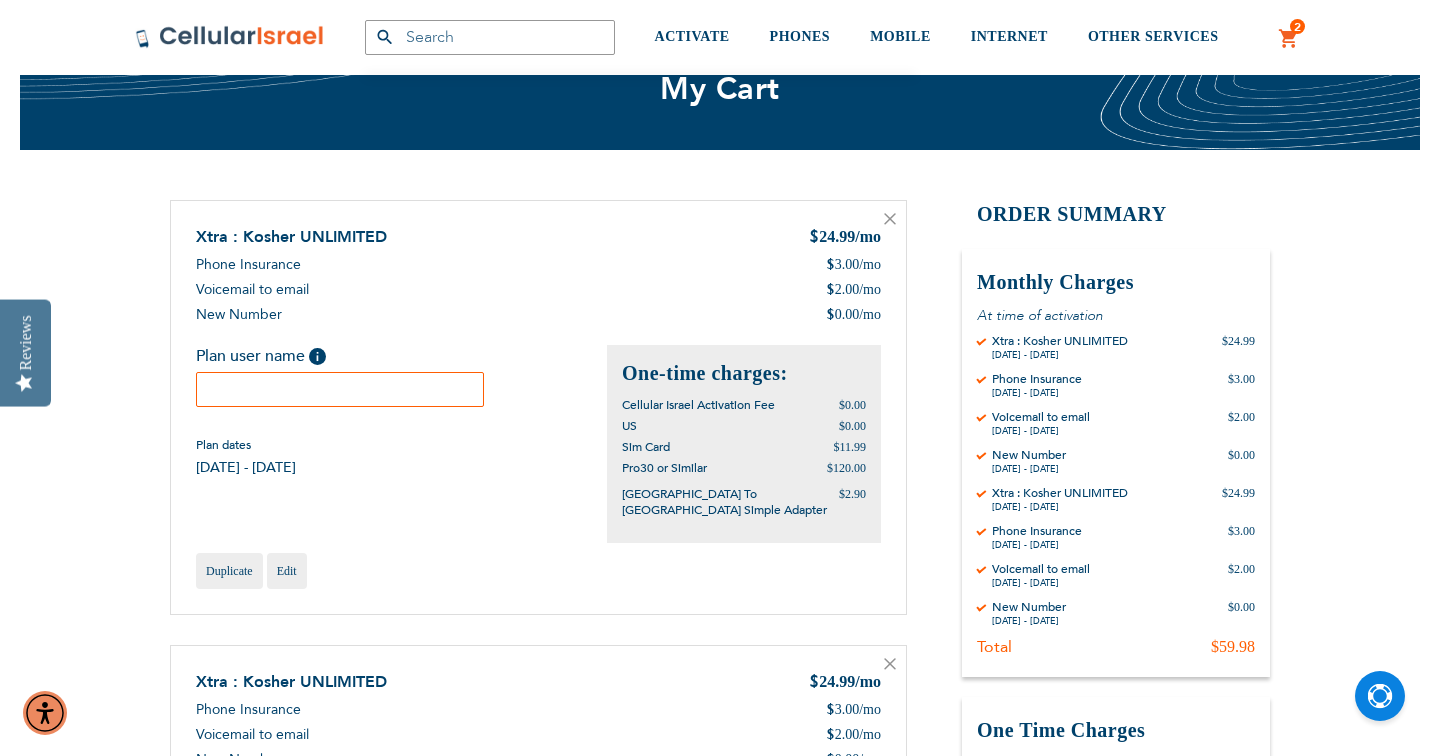 click 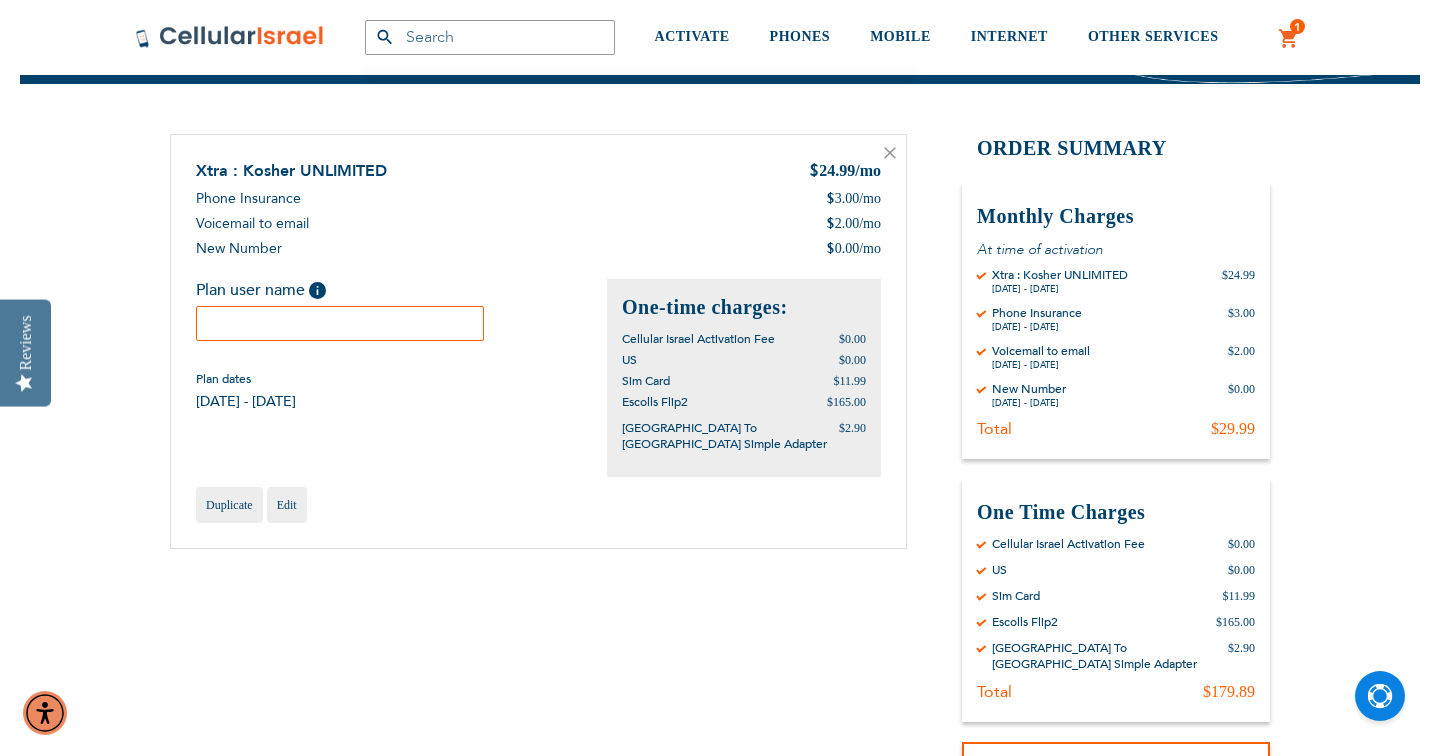 scroll, scrollTop: 156, scrollLeft: 0, axis: vertical 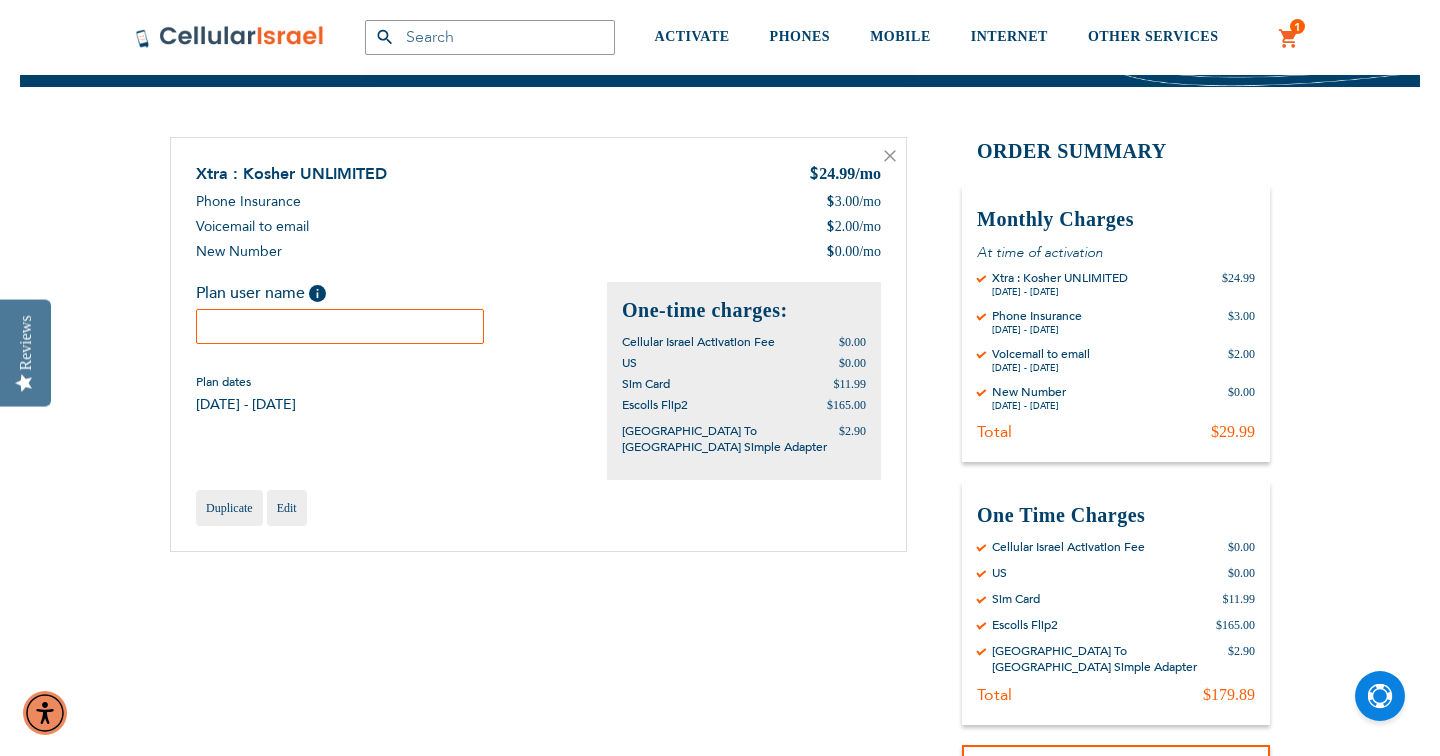 click at bounding box center [340, 326] 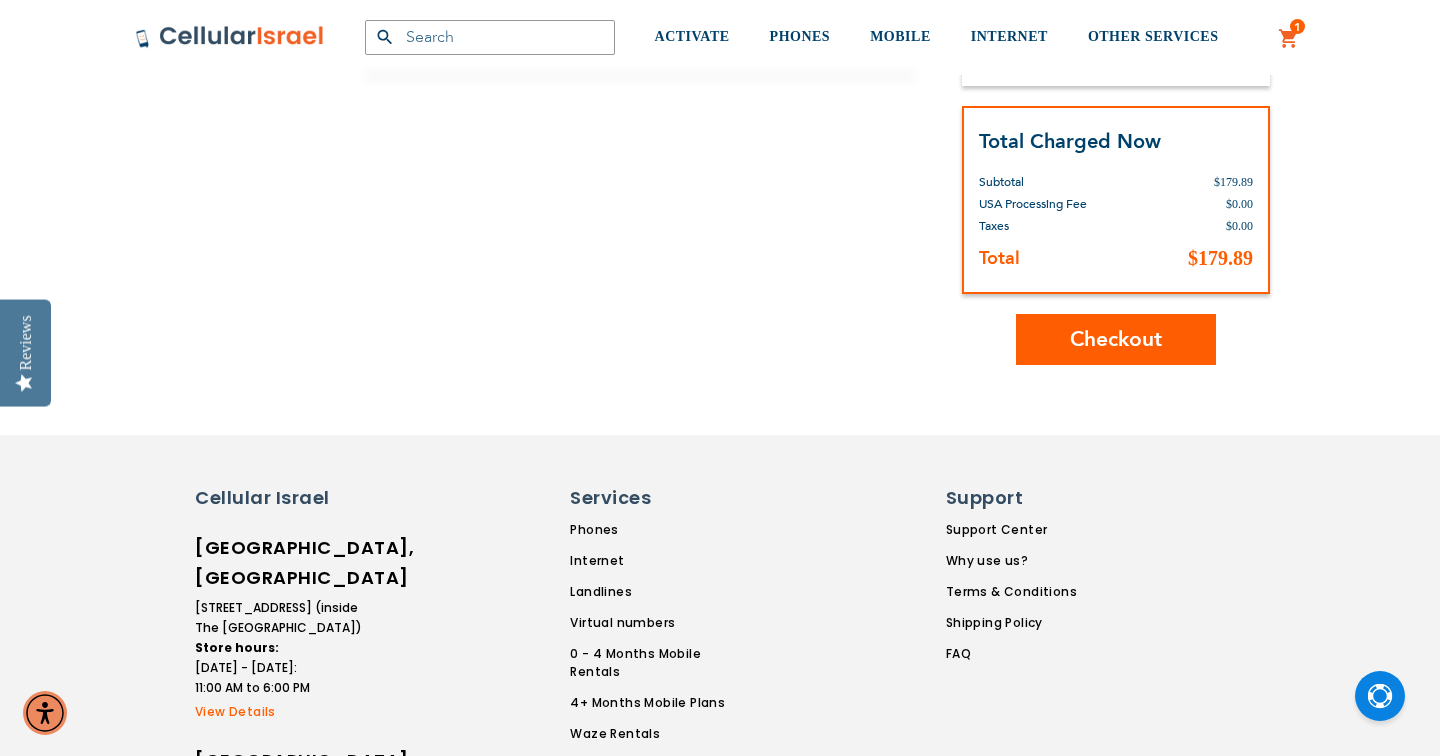 scroll, scrollTop: 798, scrollLeft: 0, axis: vertical 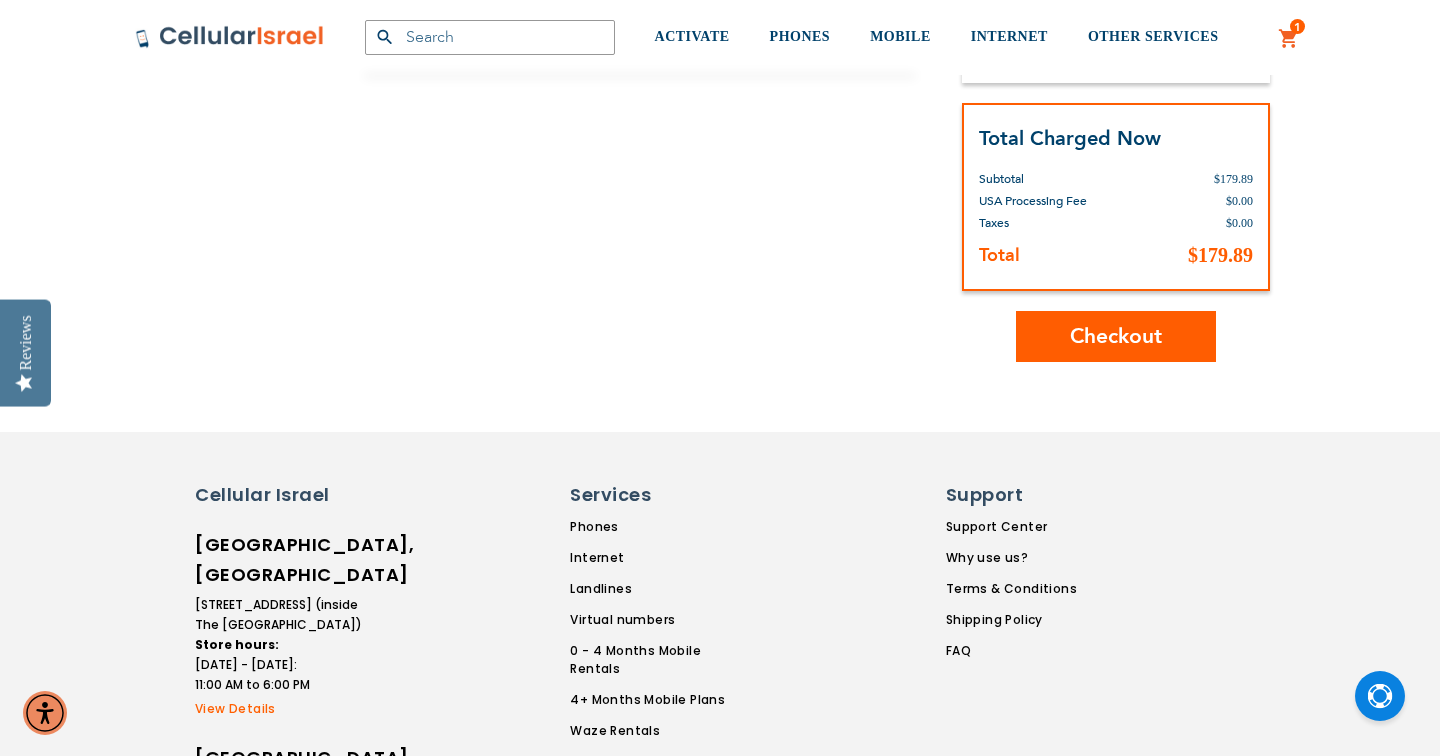 type on "Rina Hartman" 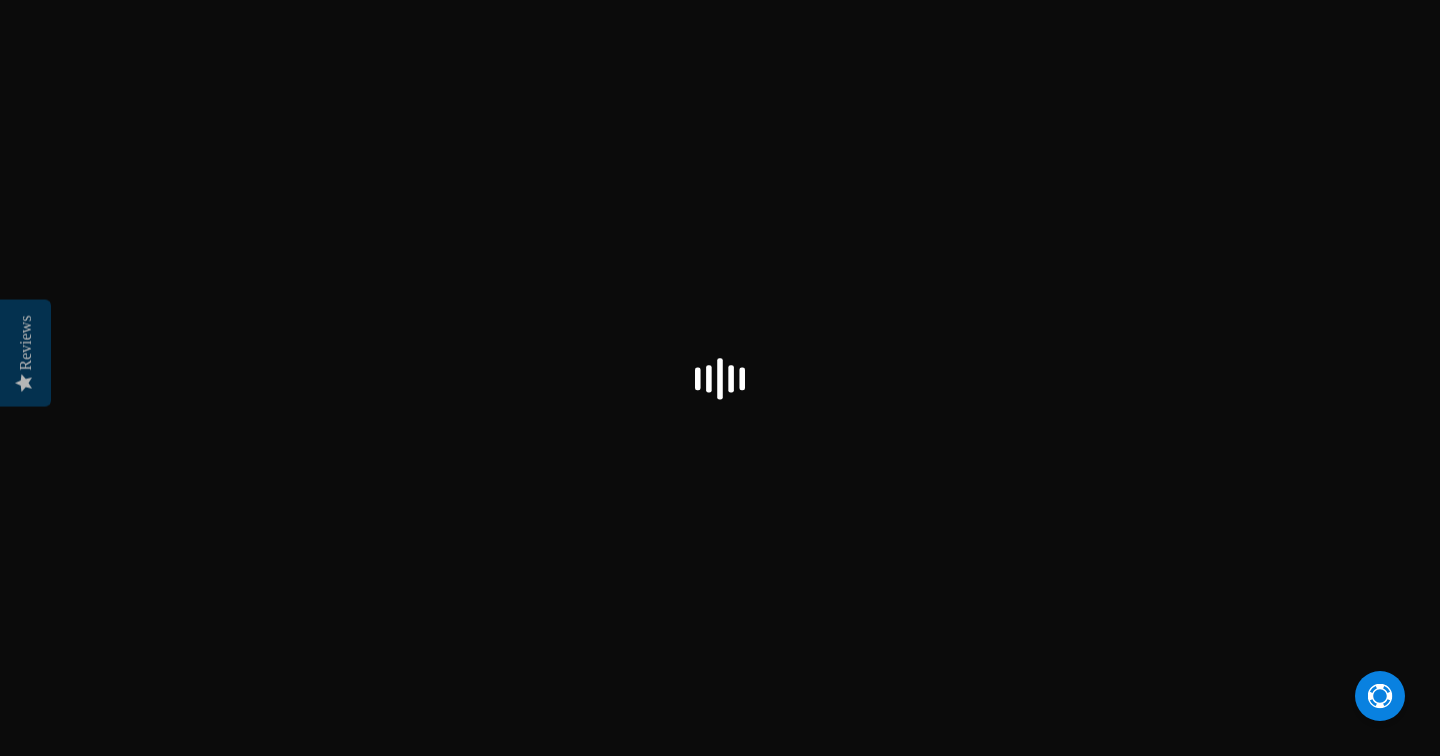 scroll, scrollTop: 0, scrollLeft: 0, axis: both 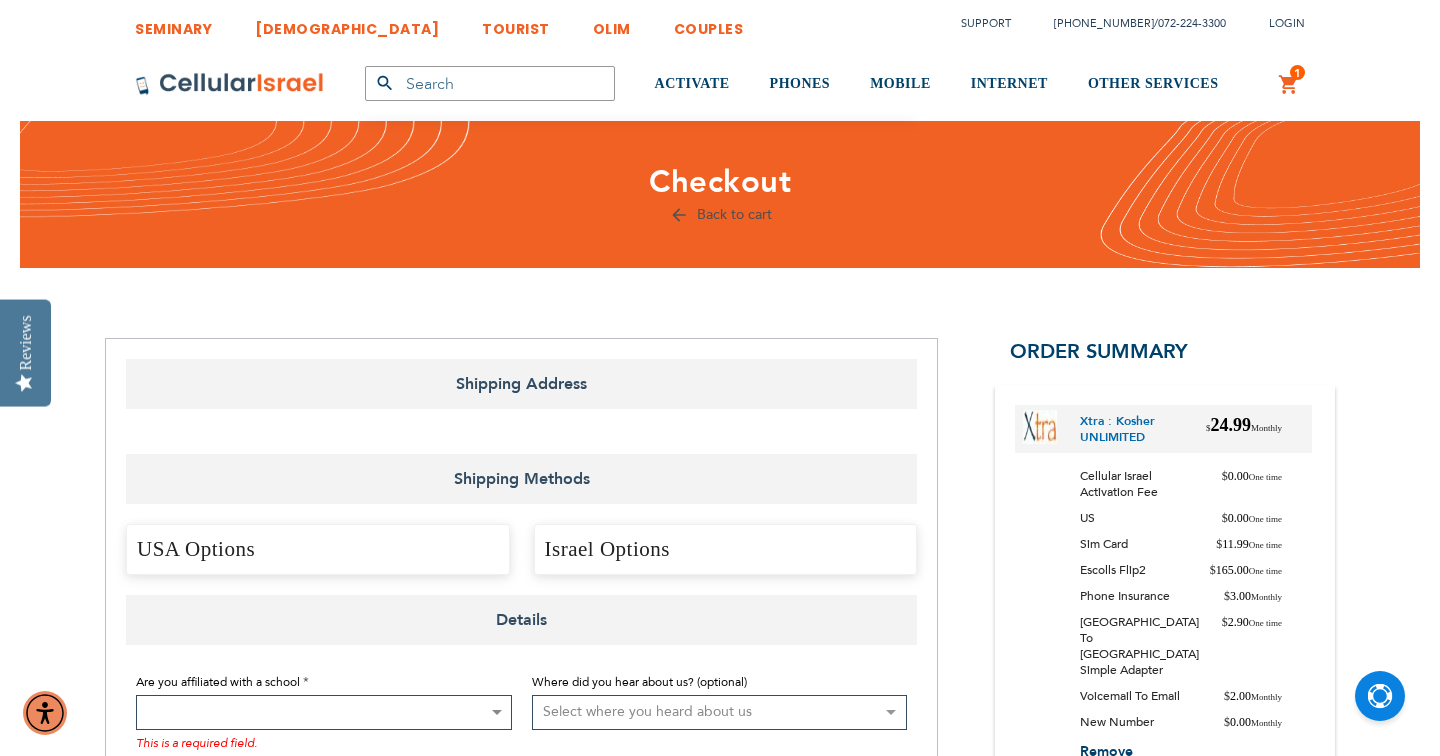select on "US" 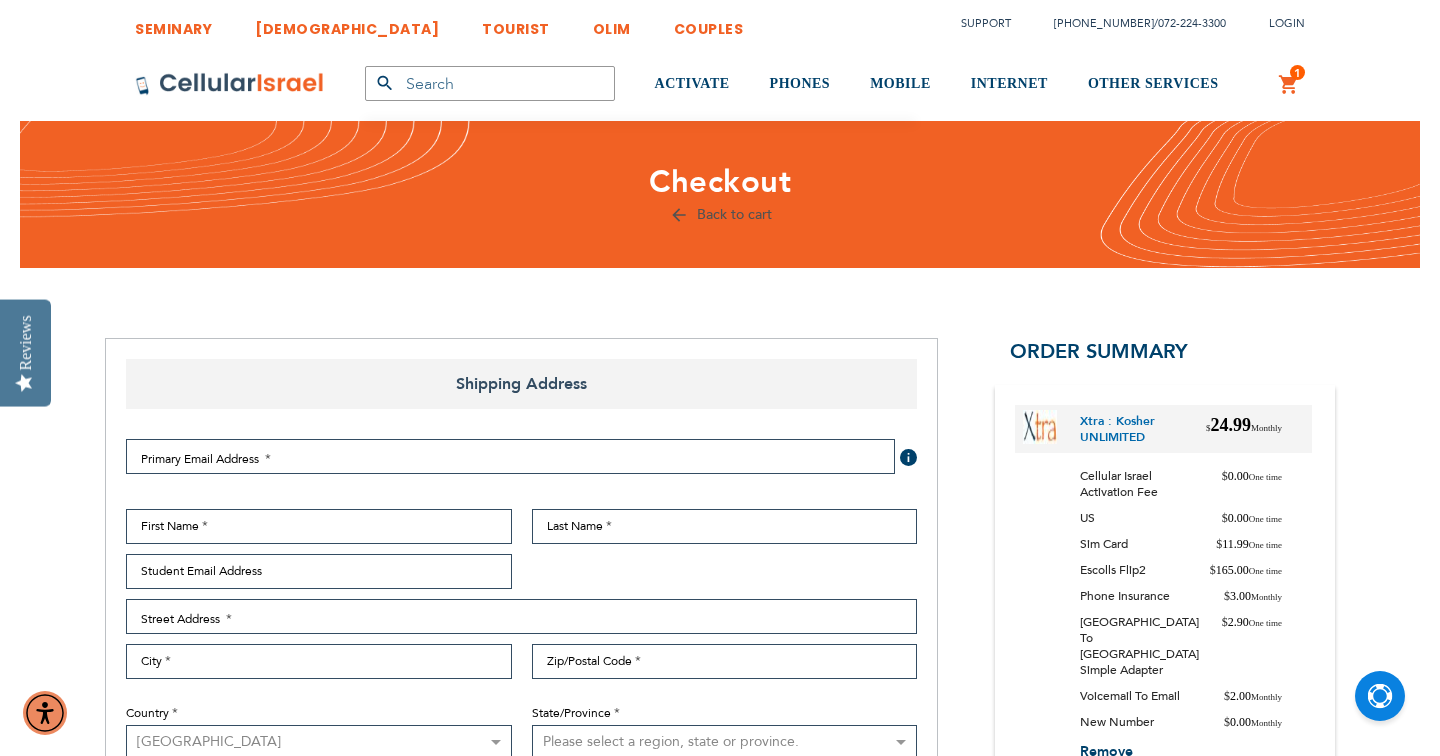 select on "US" 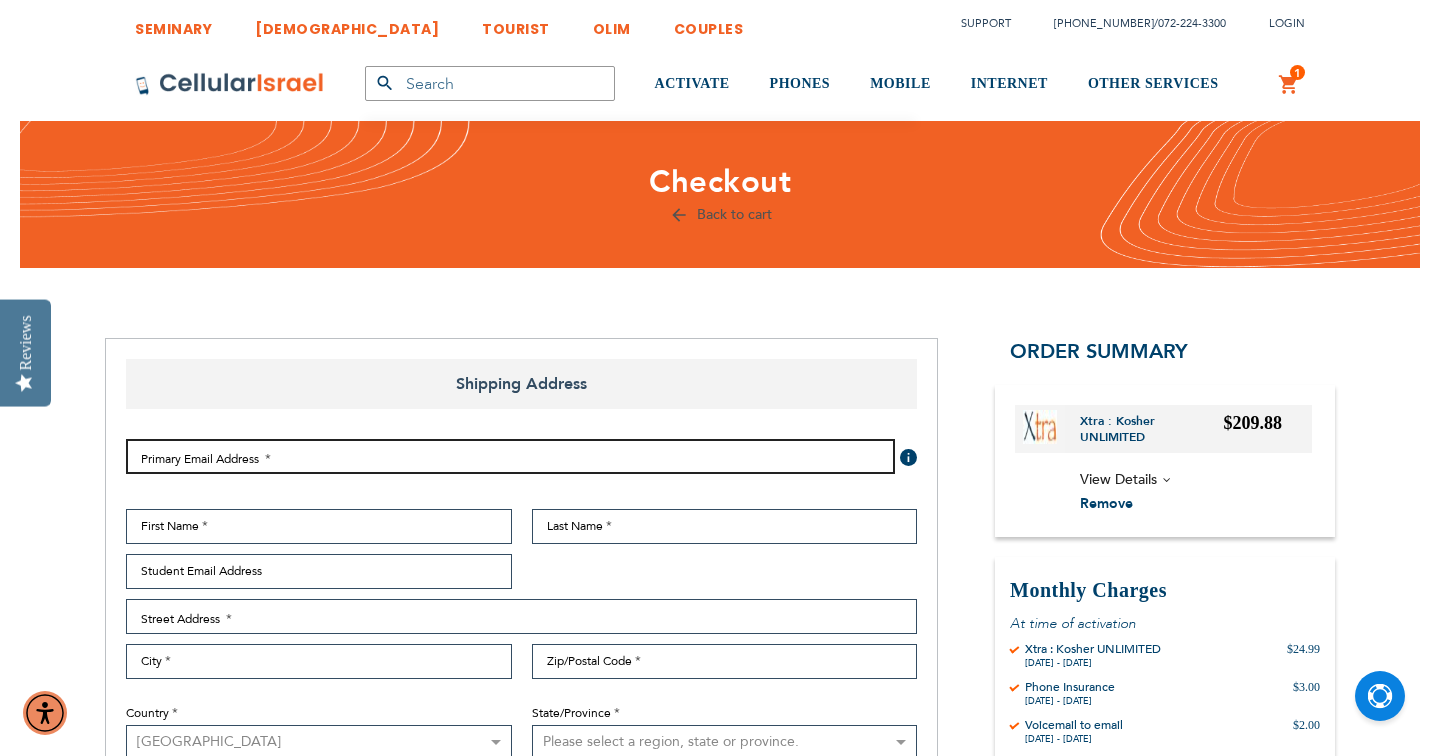 click on "Email Address" at bounding box center [510, 456] 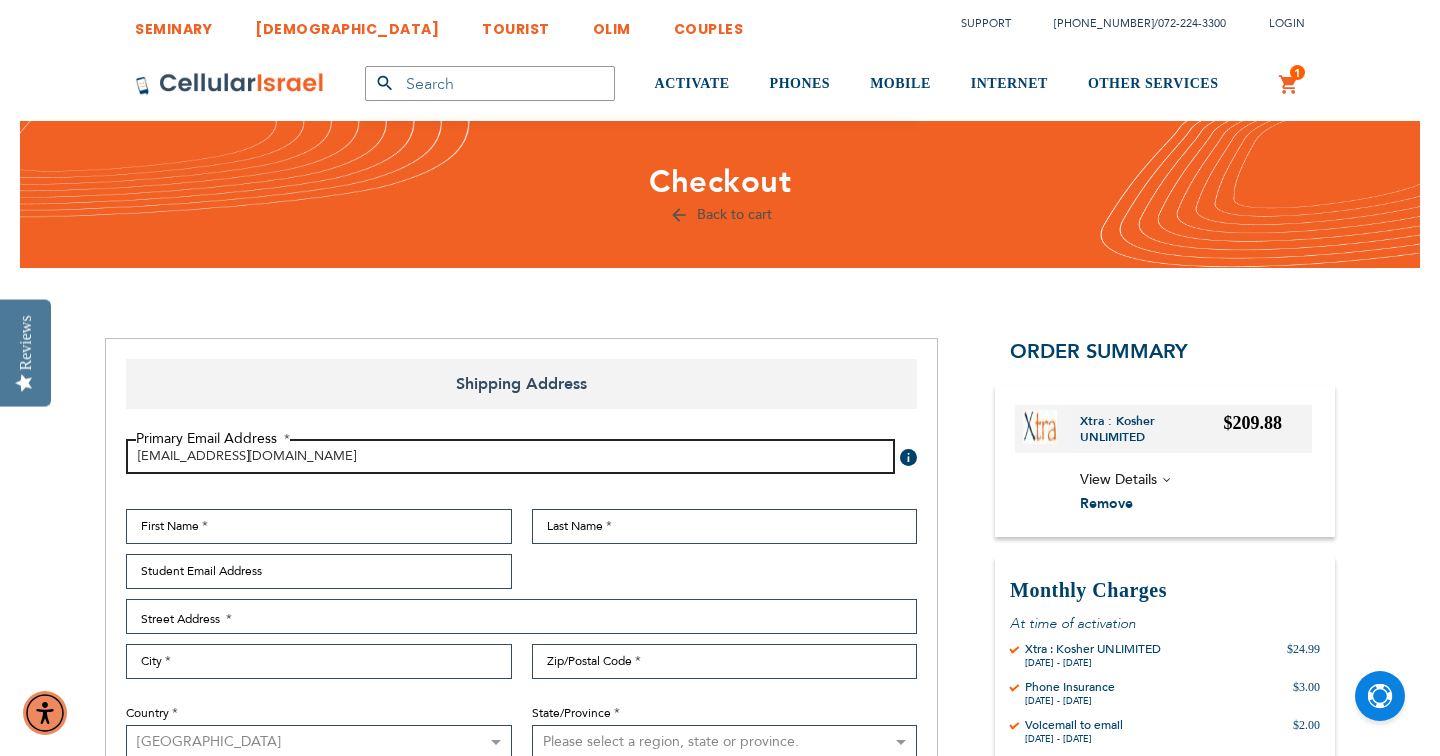 type on "[EMAIL_ADDRESS][DOMAIN_NAME]" 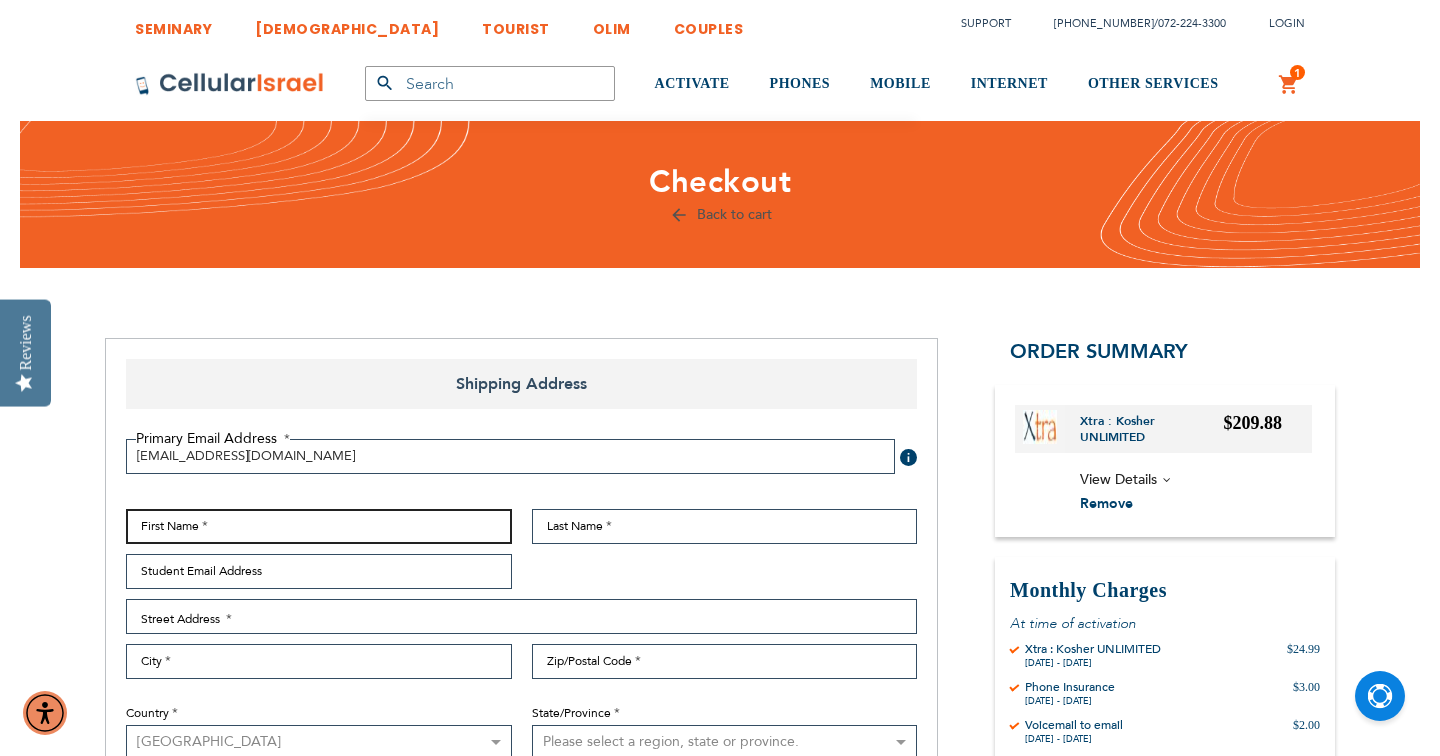 click on "First Name" at bounding box center (319, 526) 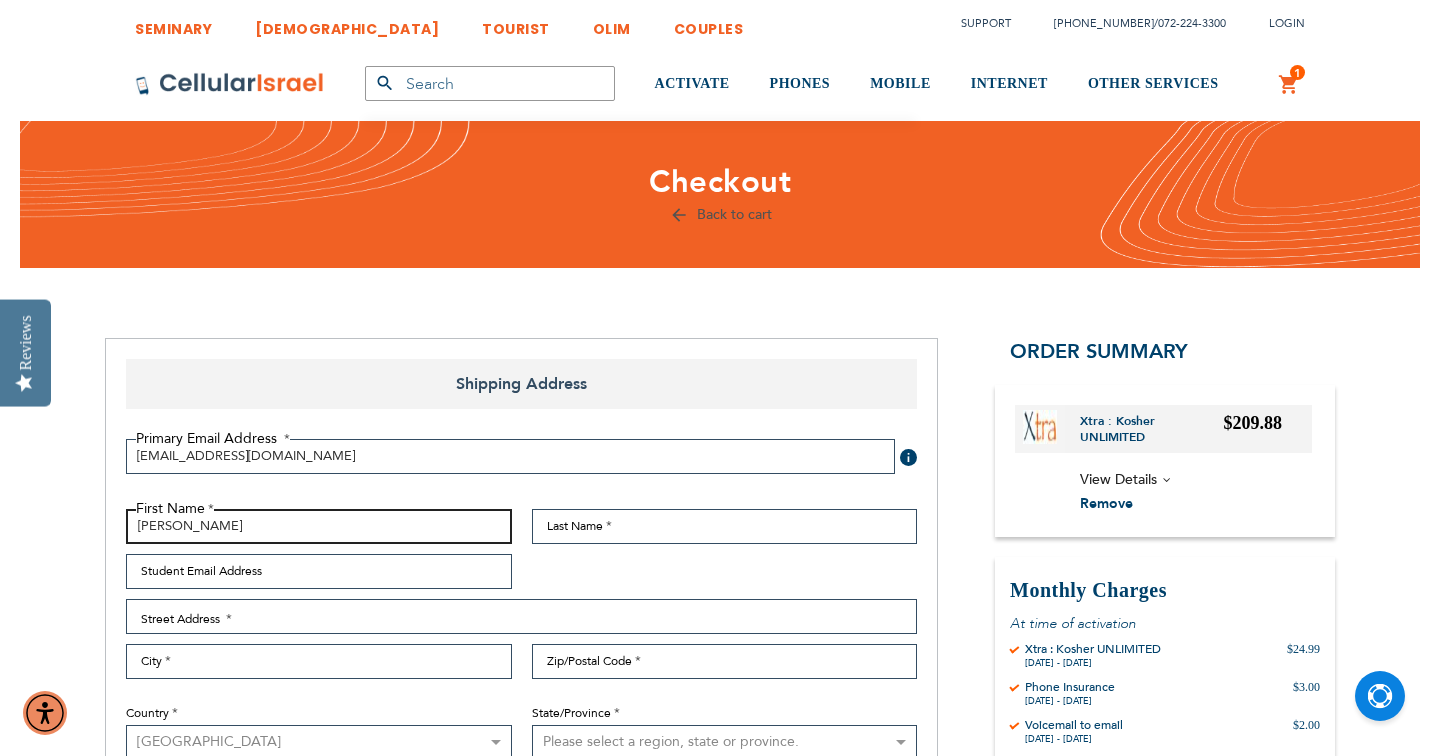 type on "[PERSON_NAME]" 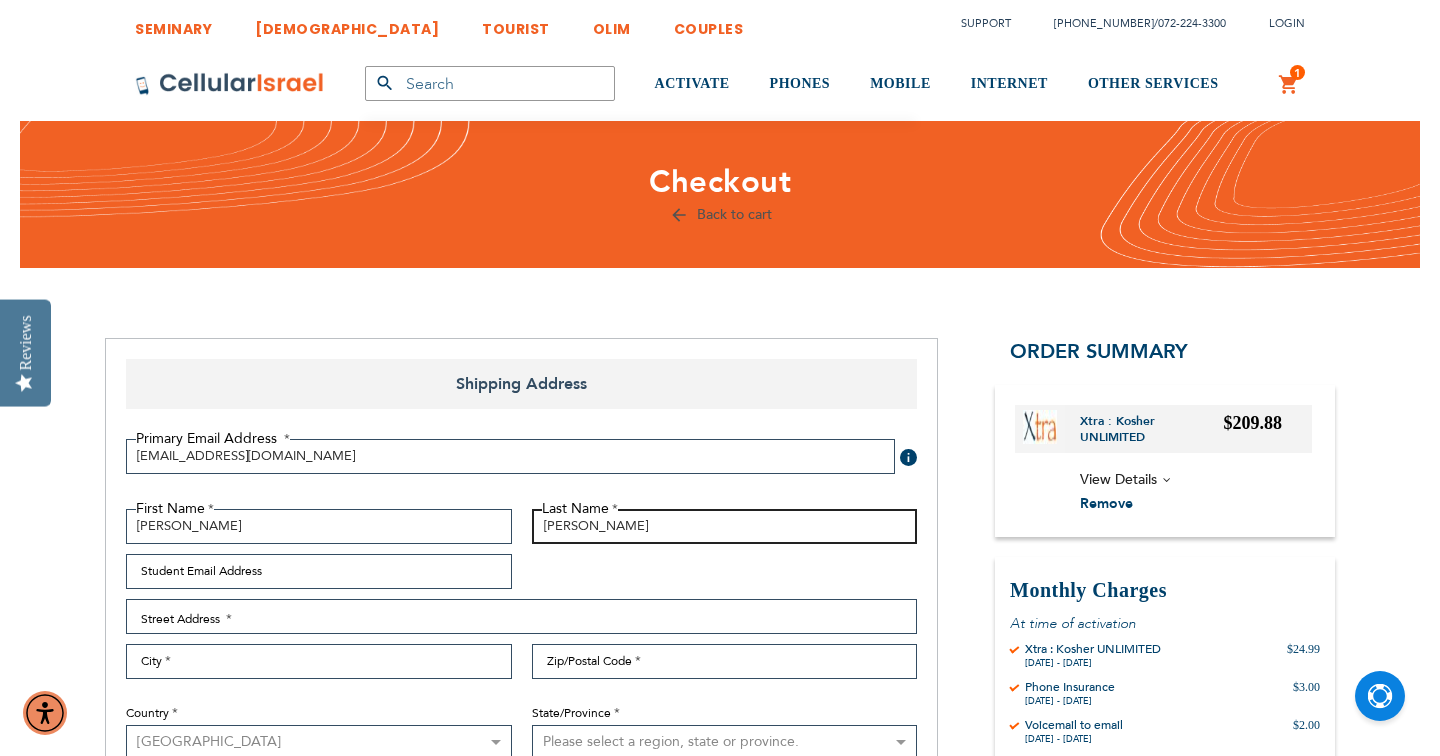 type on "[PERSON_NAME]" 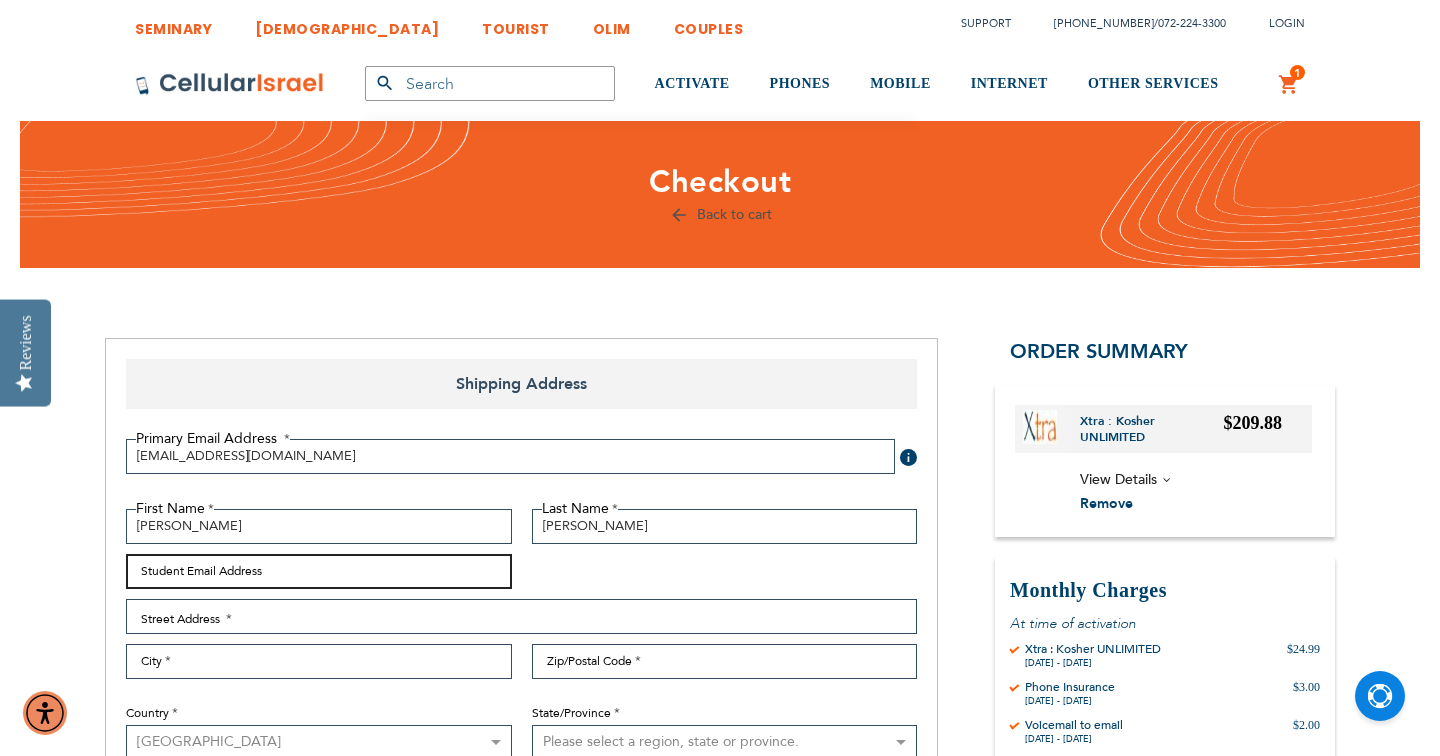 click on "Student Email Address" at bounding box center (319, 571) 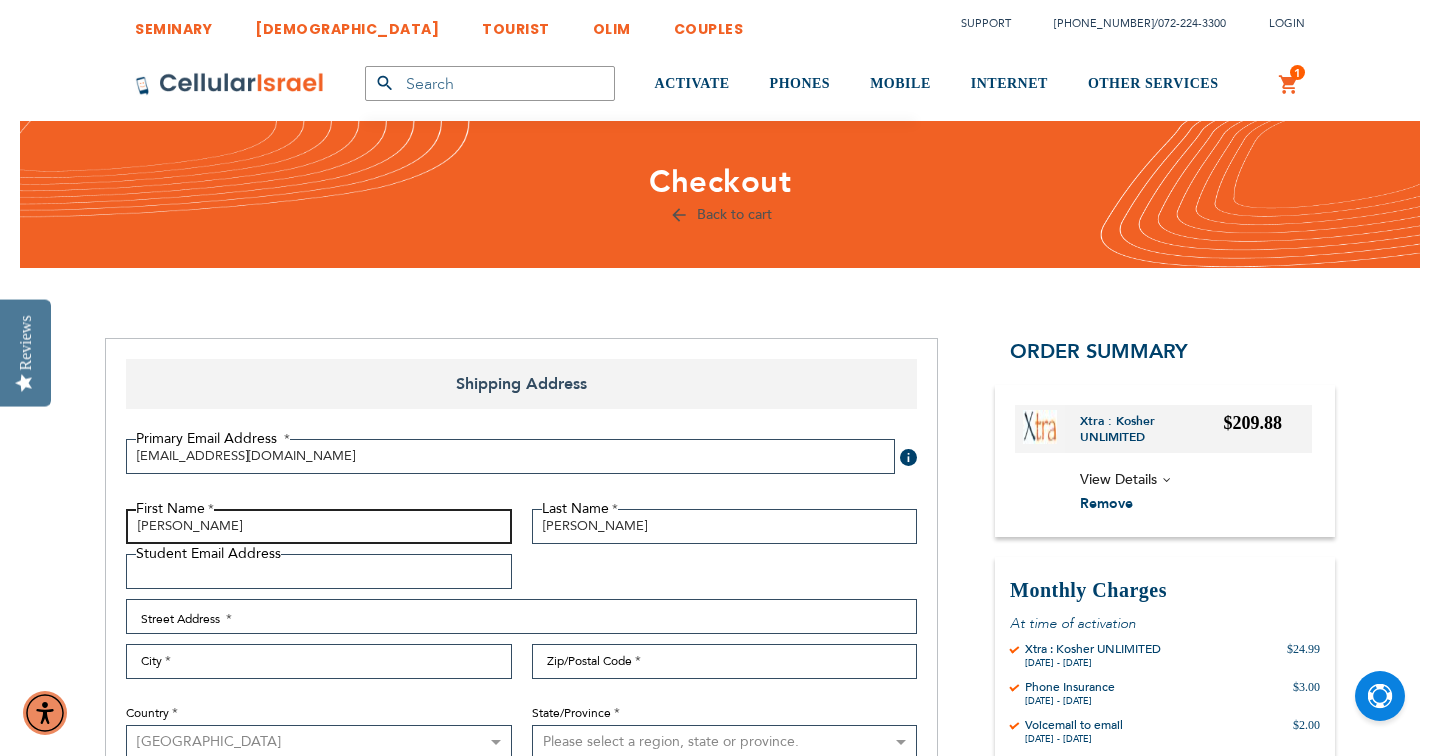 click on "[PERSON_NAME]" at bounding box center [319, 526] 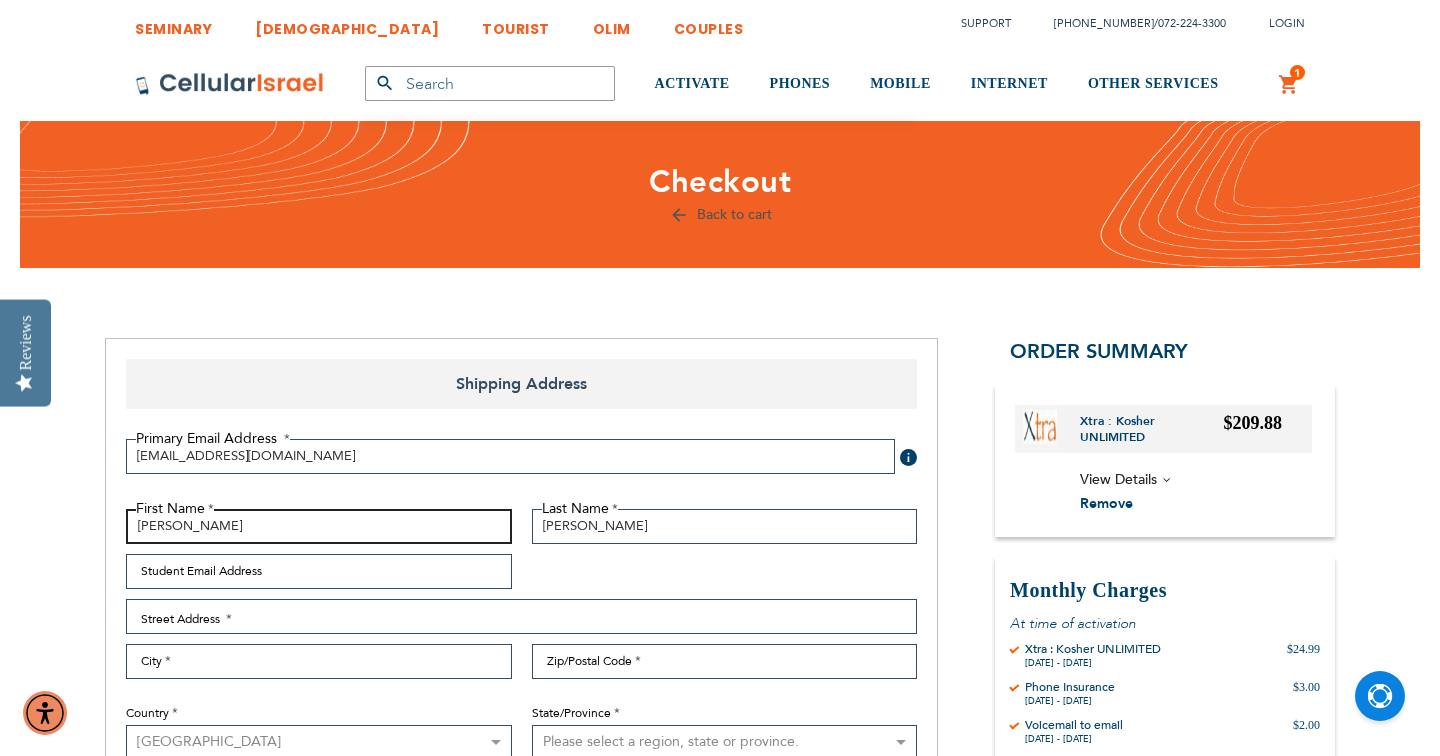 click on "[PERSON_NAME]" at bounding box center (319, 526) 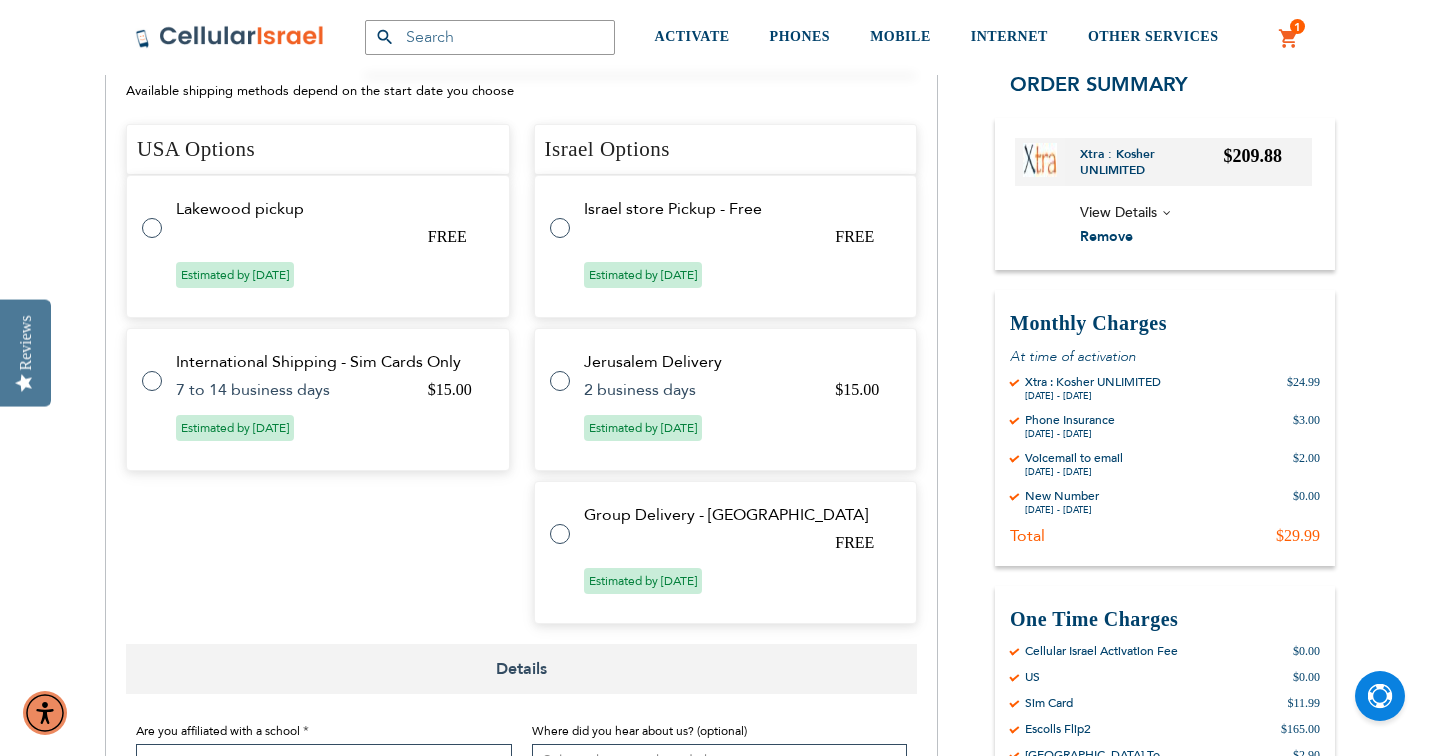 scroll, scrollTop: 882, scrollLeft: 0, axis: vertical 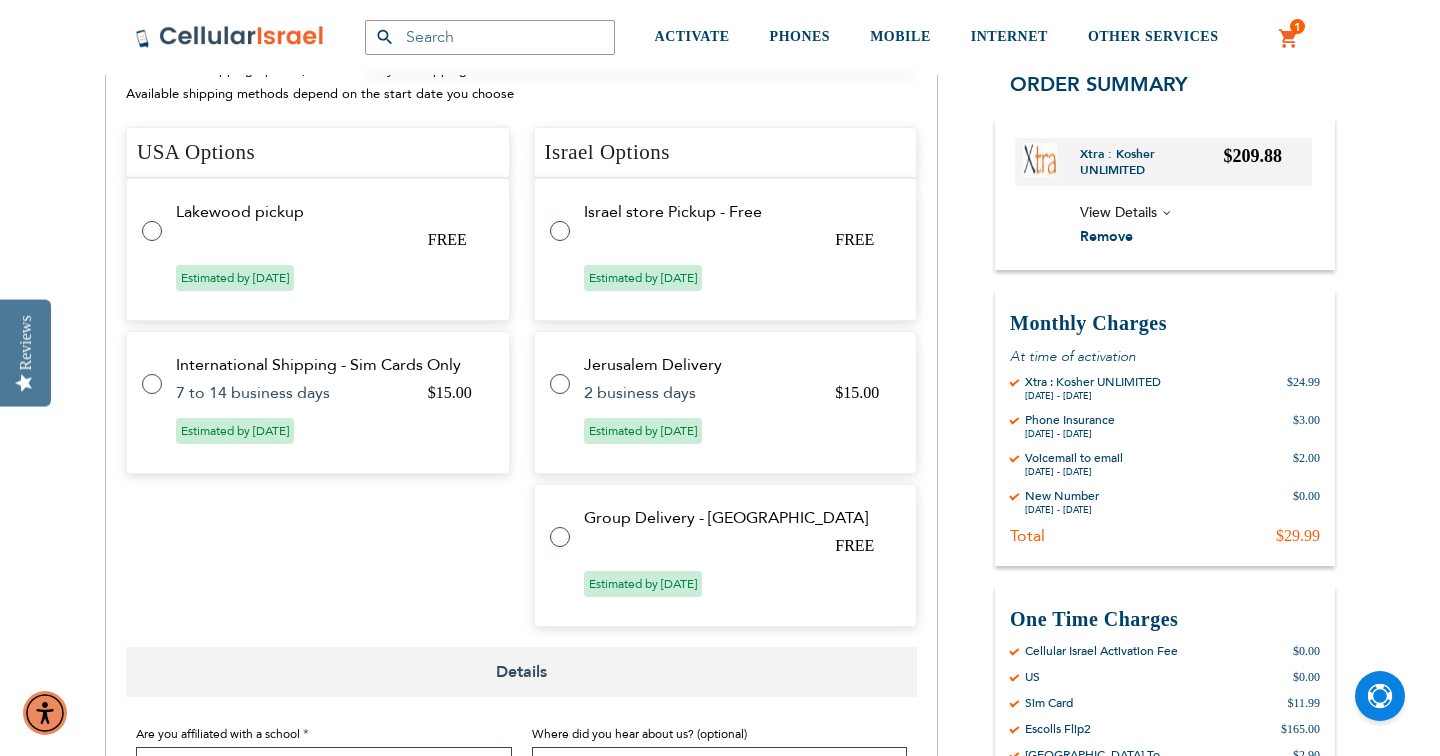 type on "Rina" 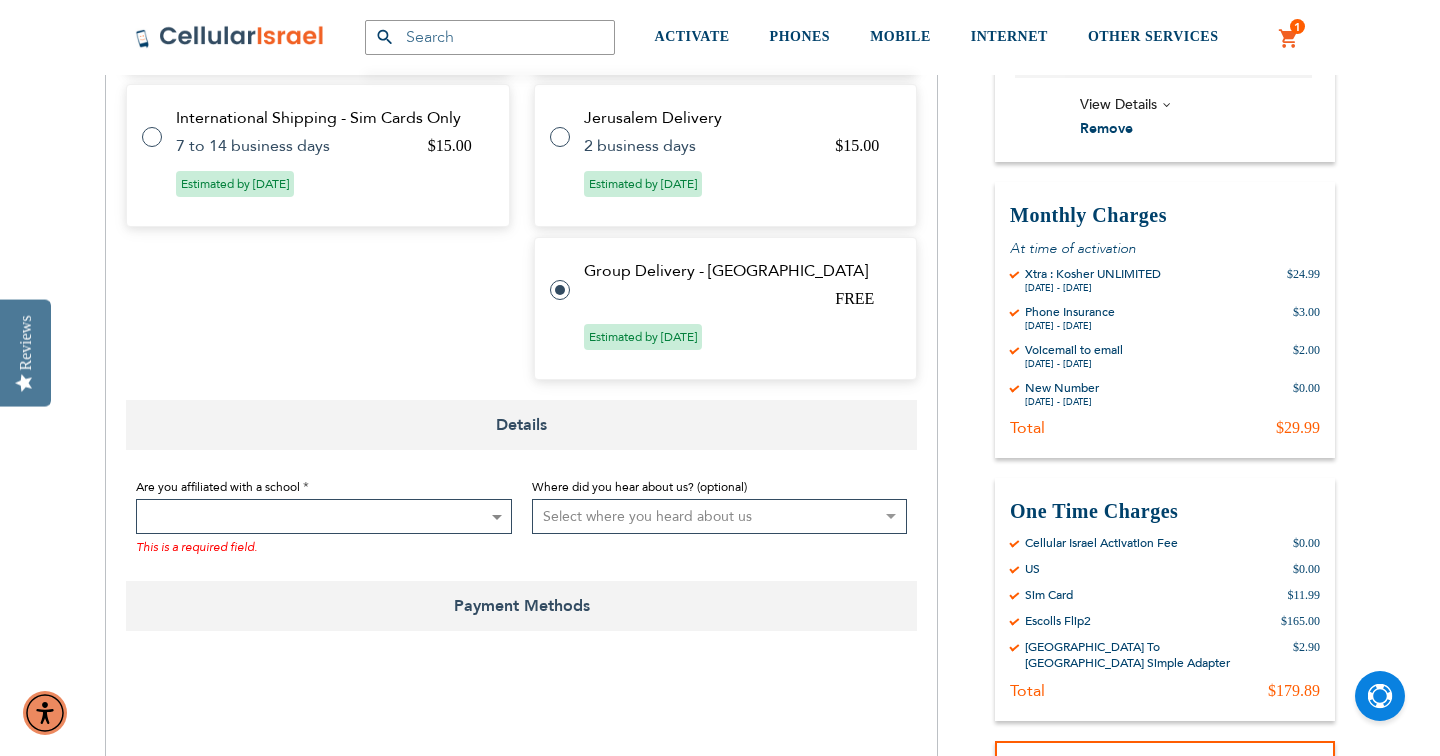scroll, scrollTop: 1093, scrollLeft: 0, axis: vertical 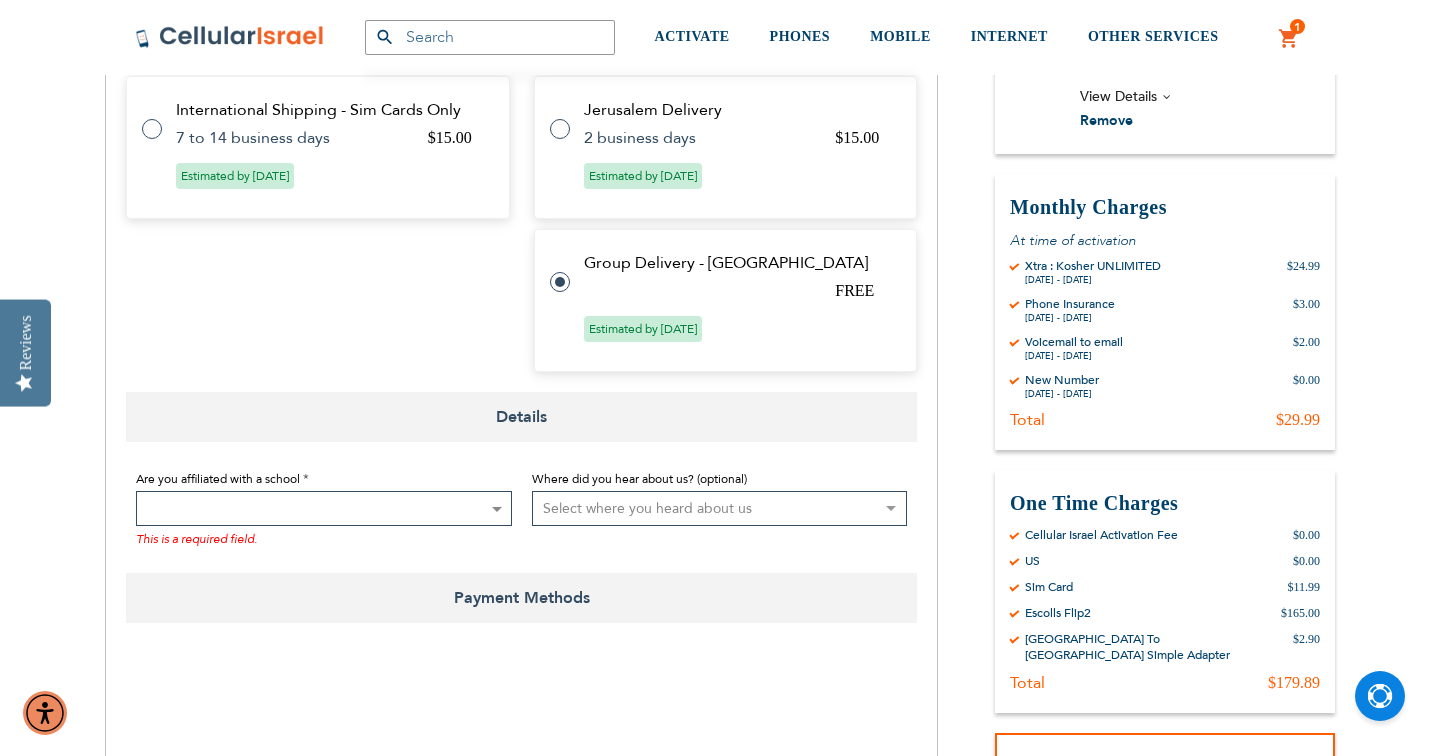 click at bounding box center (496, 508) 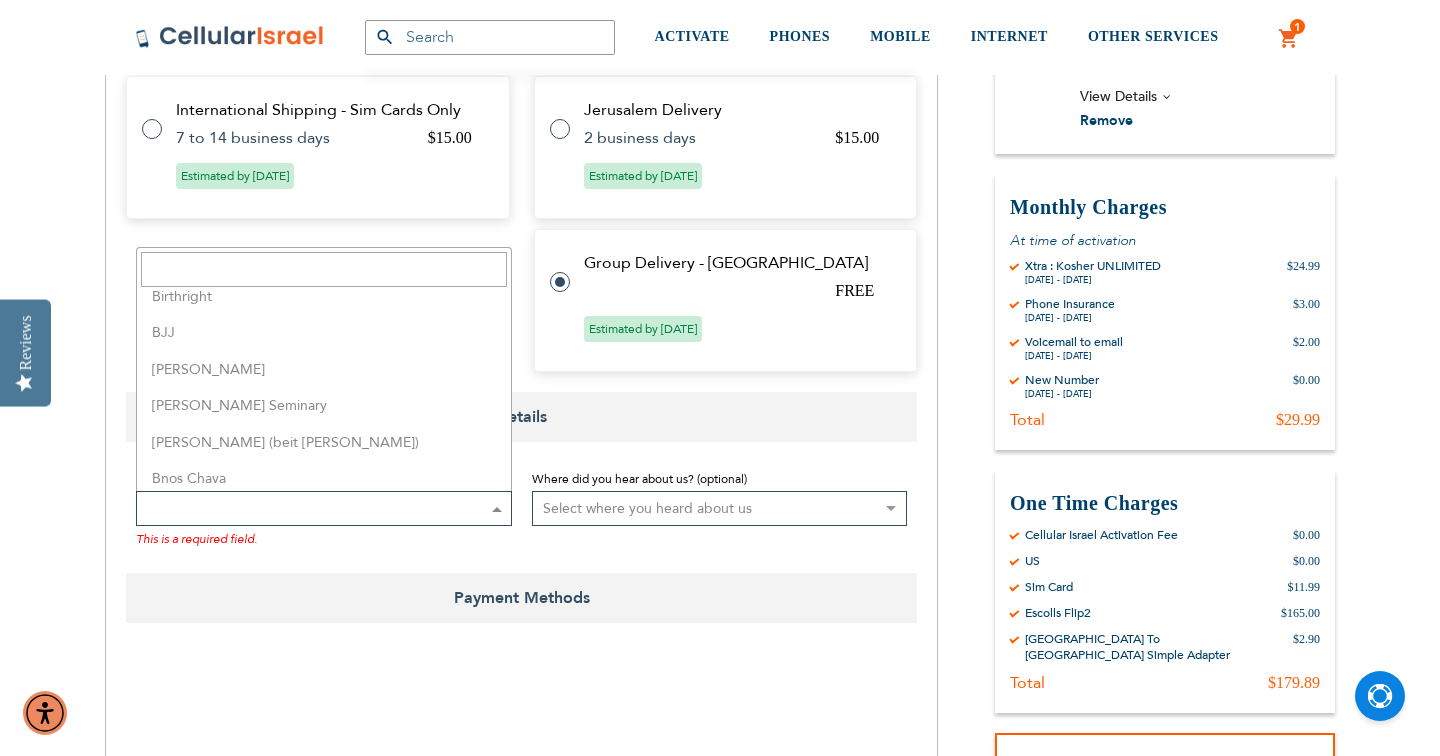 scroll, scrollTop: 813, scrollLeft: 0, axis: vertical 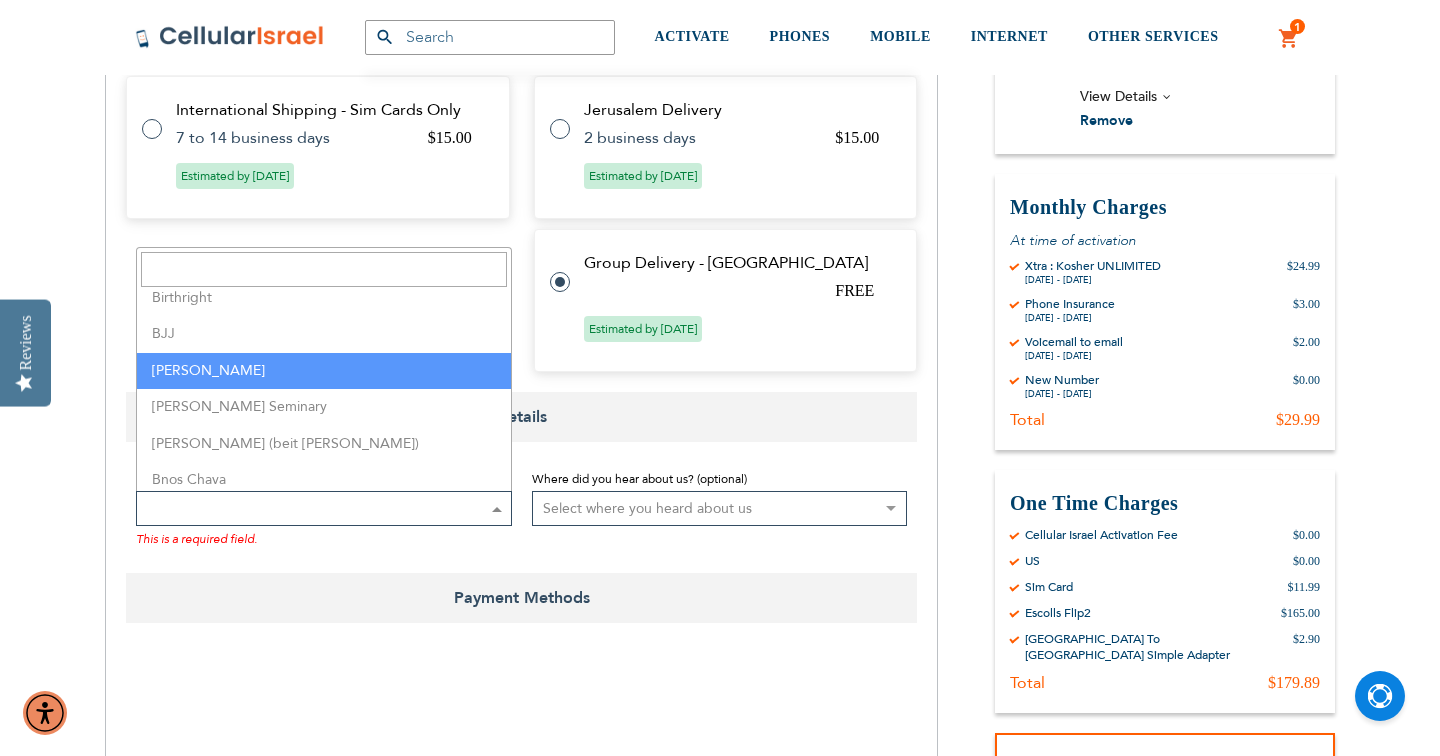 select on "29" 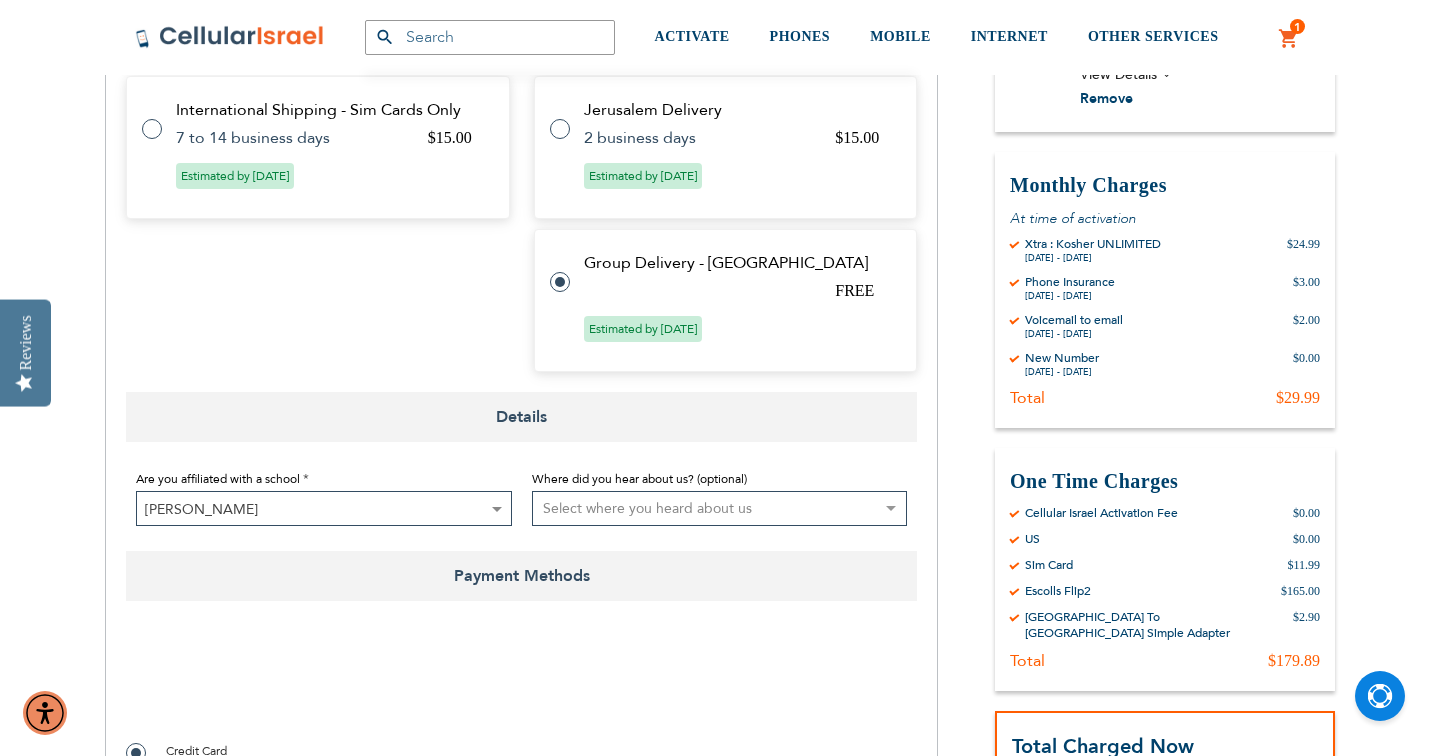 click on "Select where you heard about us Existing Customer Friend Other School/Group BP Kol Bramah Echo Torah Times Kol Haolam Kosher Trip Adviser bestfone ShukiPhone Kesher Cellular [PERSON_NAME] Planet Cell BP Graphics Newcomers Guide Kesher Cellular HCC Pen Masa Umatan Ezras Achim calendar Lakewood Directory Hamodia Online Yeshiva store Vacation [GEOGRAPHIC_DATA] [GEOGRAPHIC_DATA][PERSON_NAME][GEOGRAPHIC_DATA] Best Sim Nati Jewish Pocket Guide Jewish Business Directory Whats Doing in [GEOGRAPHIC_DATA] [PERSON_NAME] Best Sim Online Search [PERSON_NAME] [PERSON_NAME] Shimmy [PERSON_NAME] Nefesh [PERSON_NAME]" at bounding box center [720, 508] 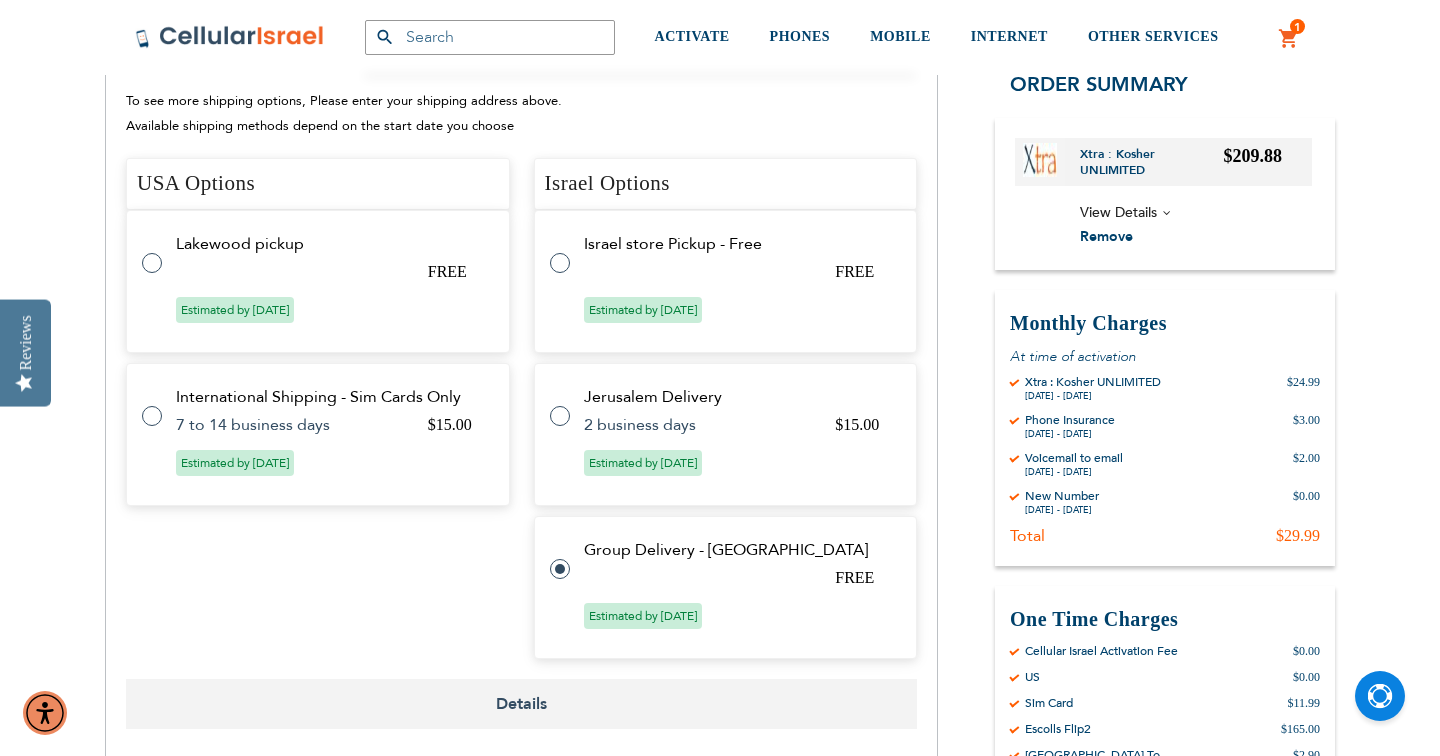 scroll, scrollTop: 805, scrollLeft: 0, axis: vertical 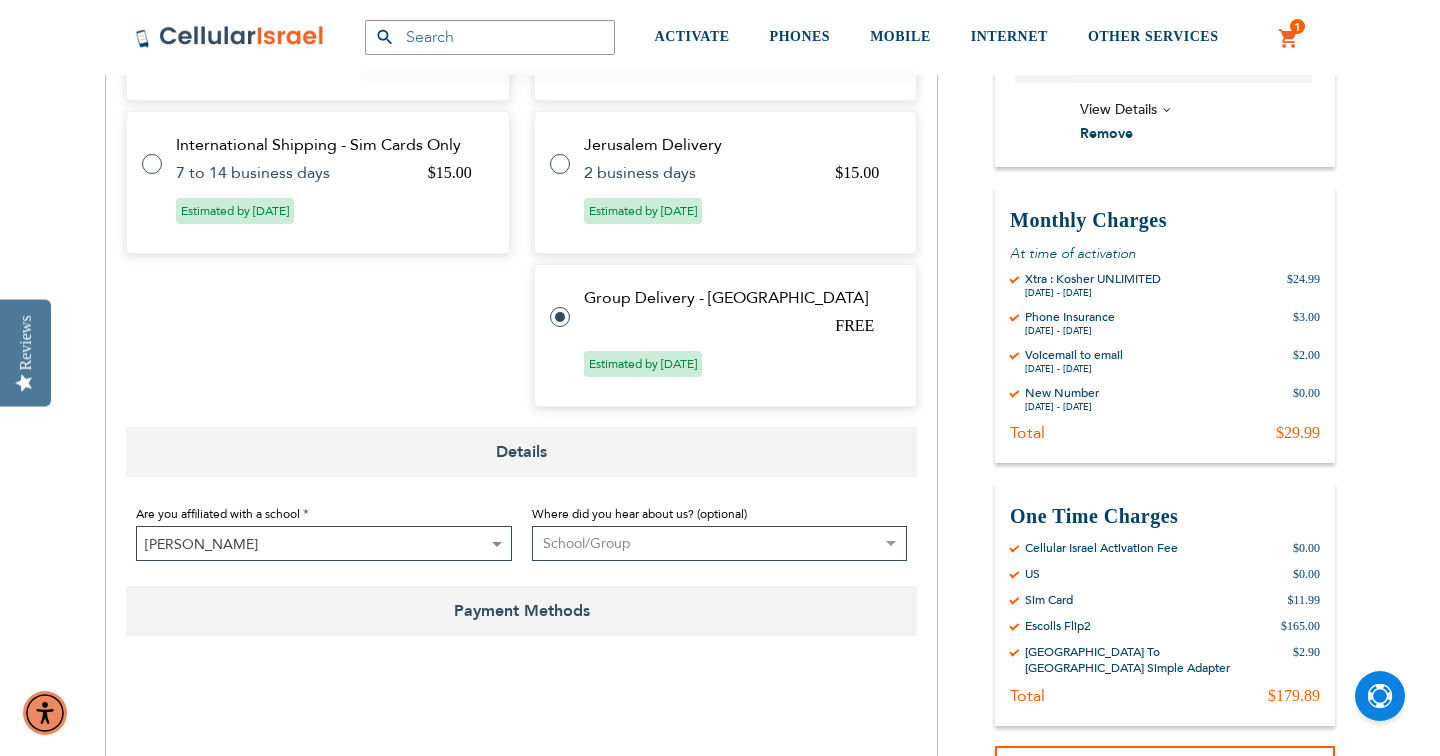 click at bounding box center [570, 305] 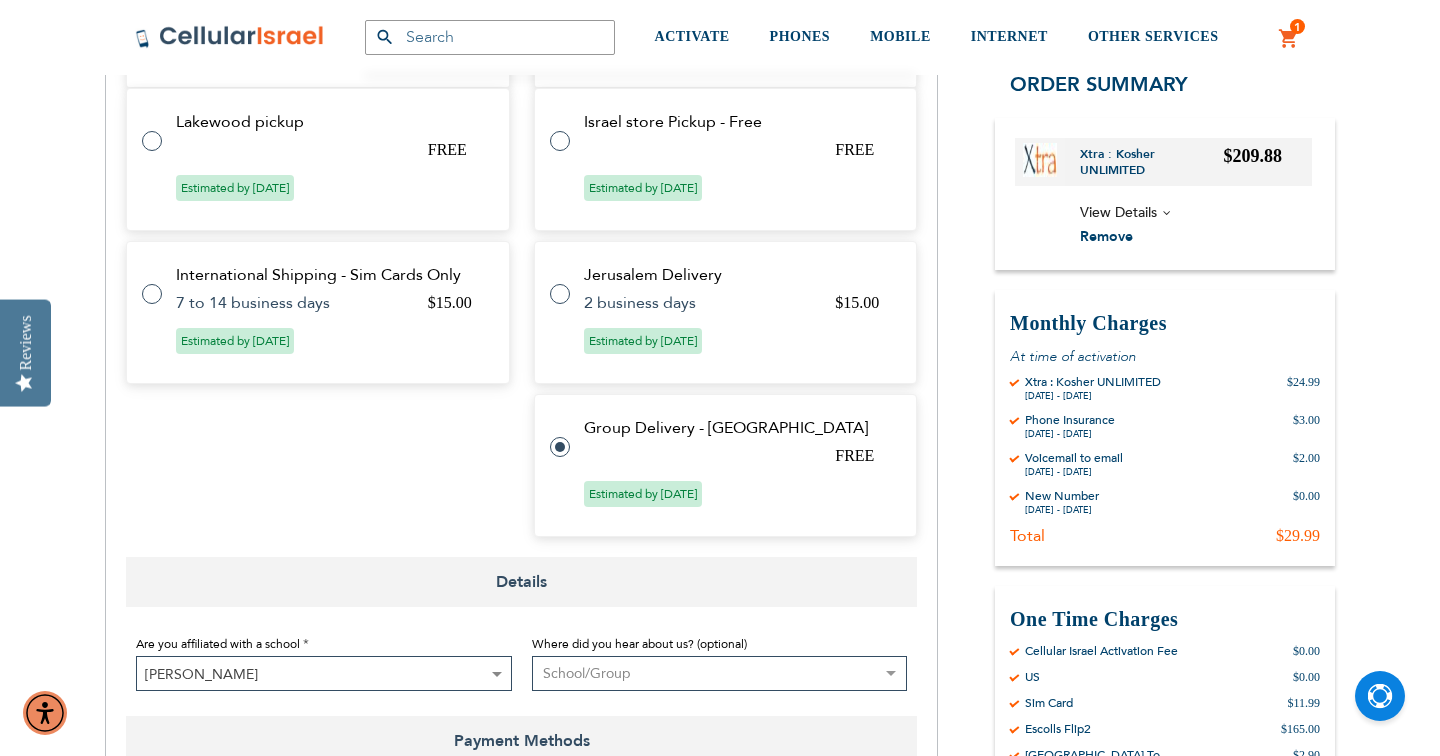 click at bounding box center [162, 282] 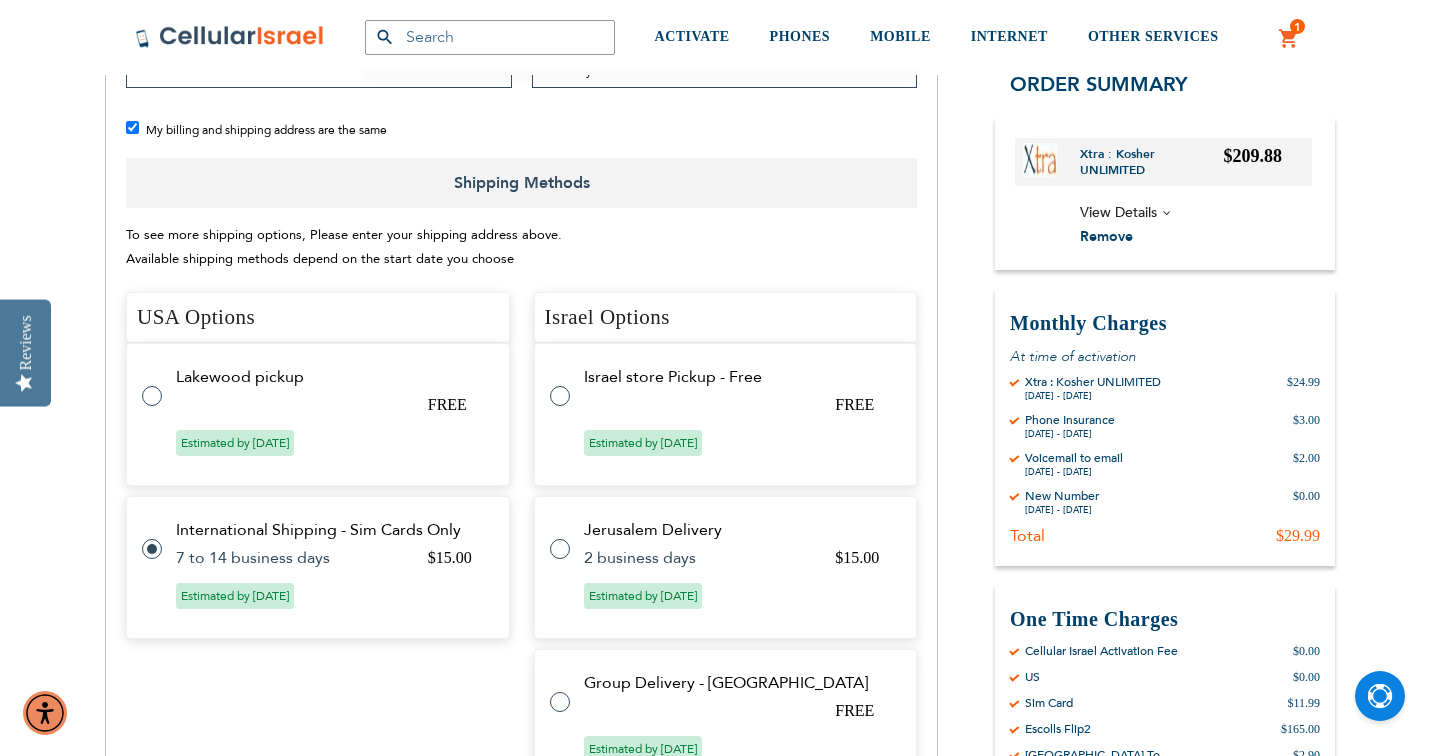 scroll, scrollTop: 628, scrollLeft: 0, axis: vertical 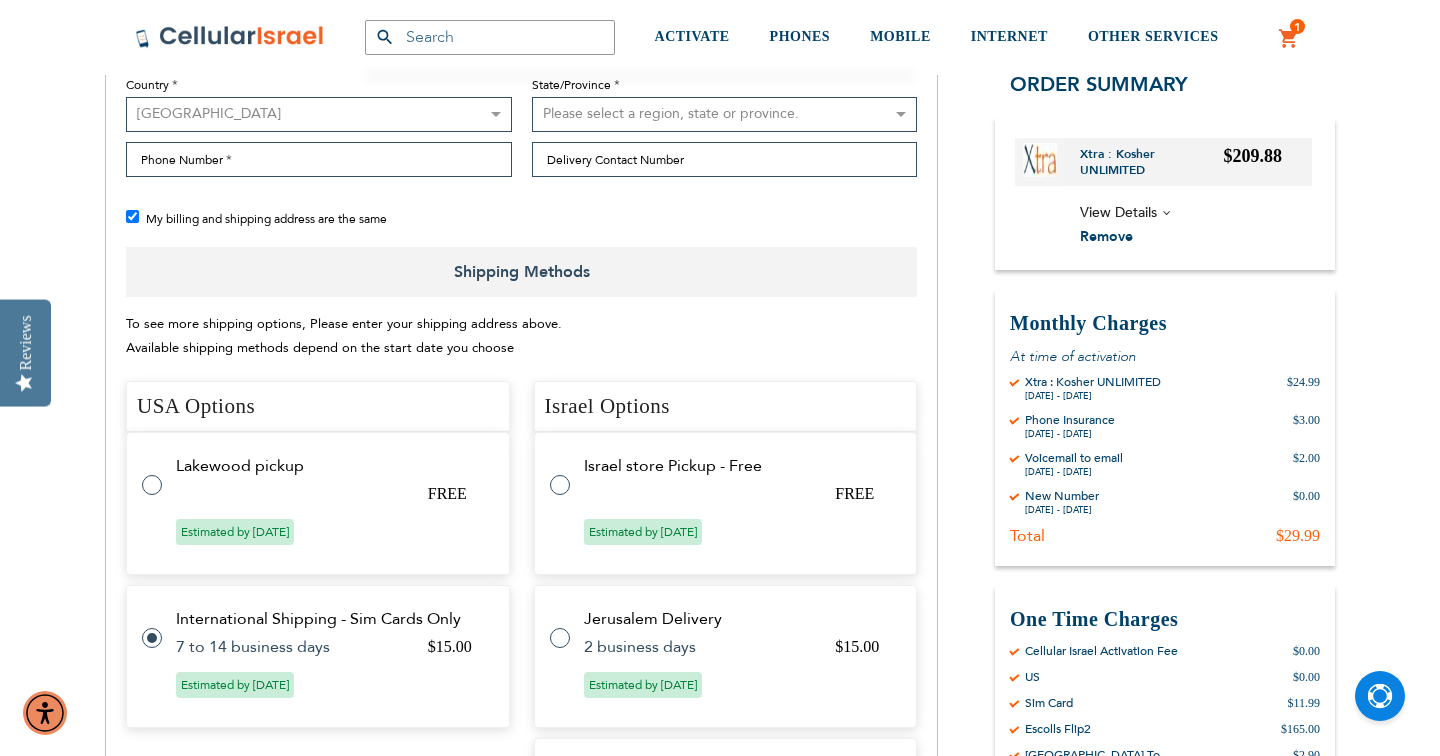 click on "My billing and shipping address are the same" at bounding box center (132, 216) 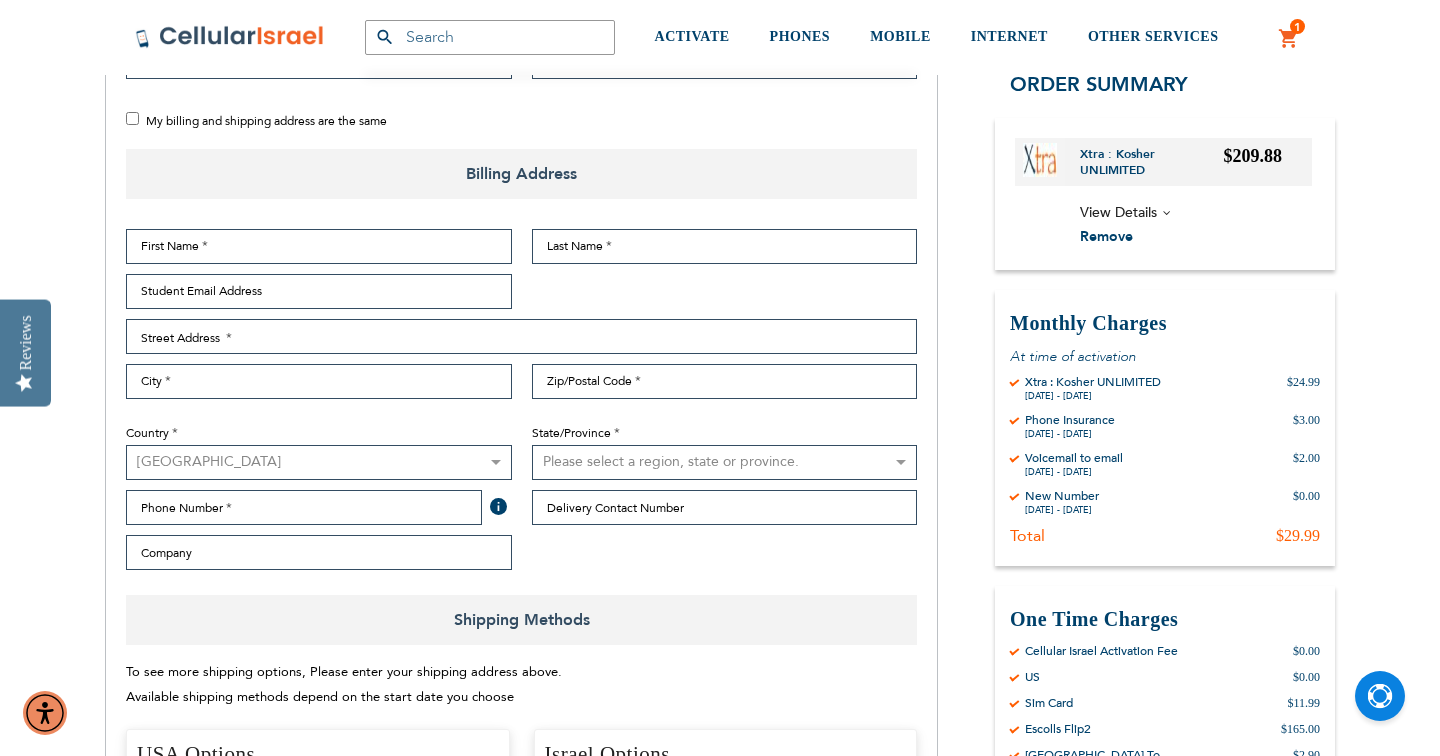 scroll, scrollTop: 723, scrollLeft: 0, axis: vertical 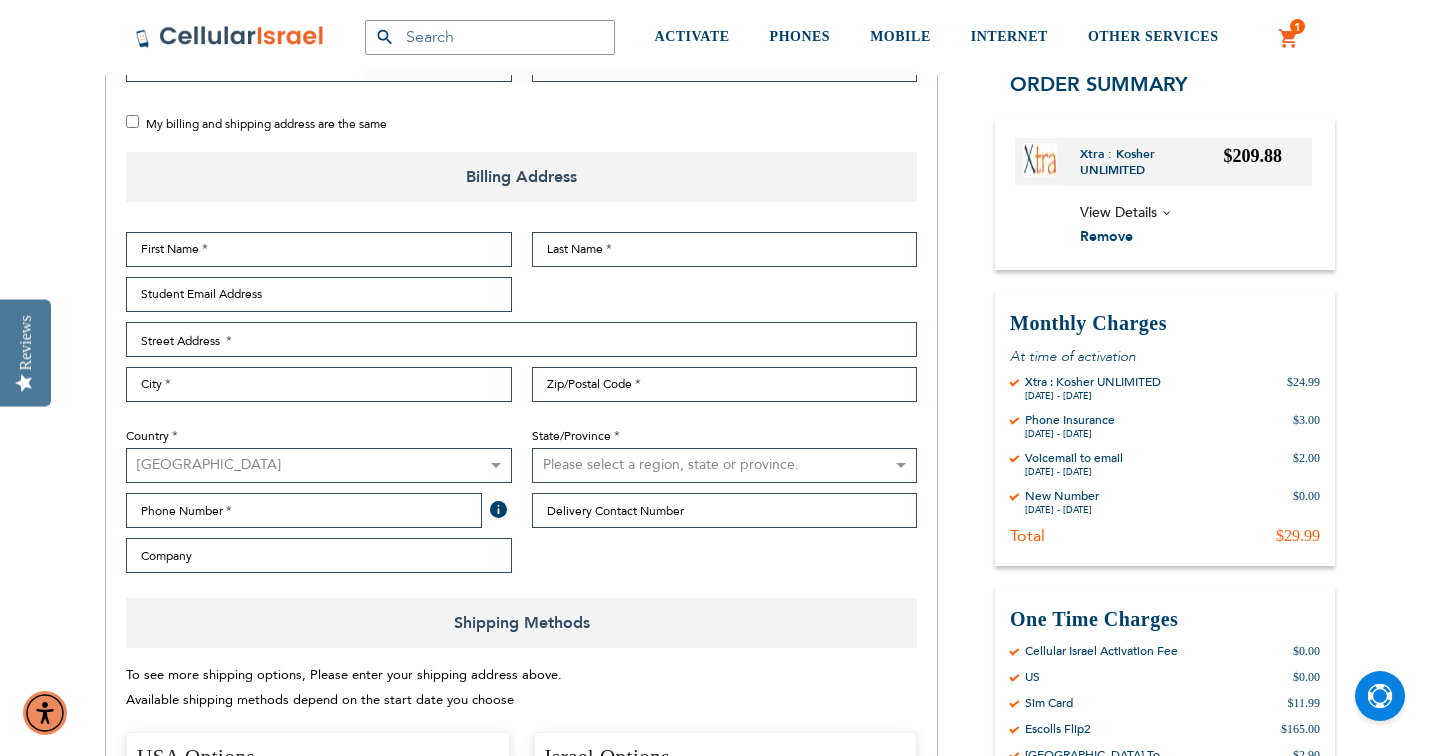 click on "My billing and shipping address are the same" at bounding box center [132, 121] 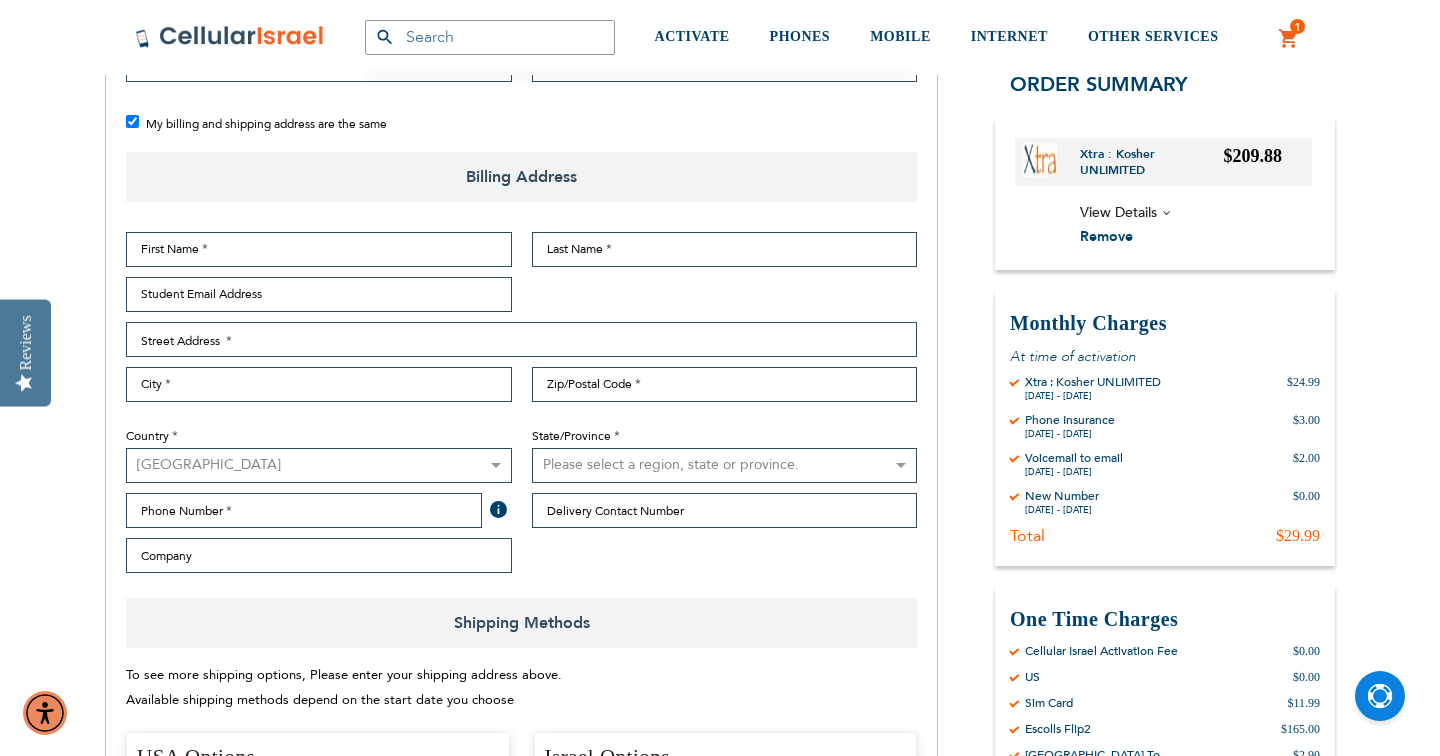 checkbox on "true" 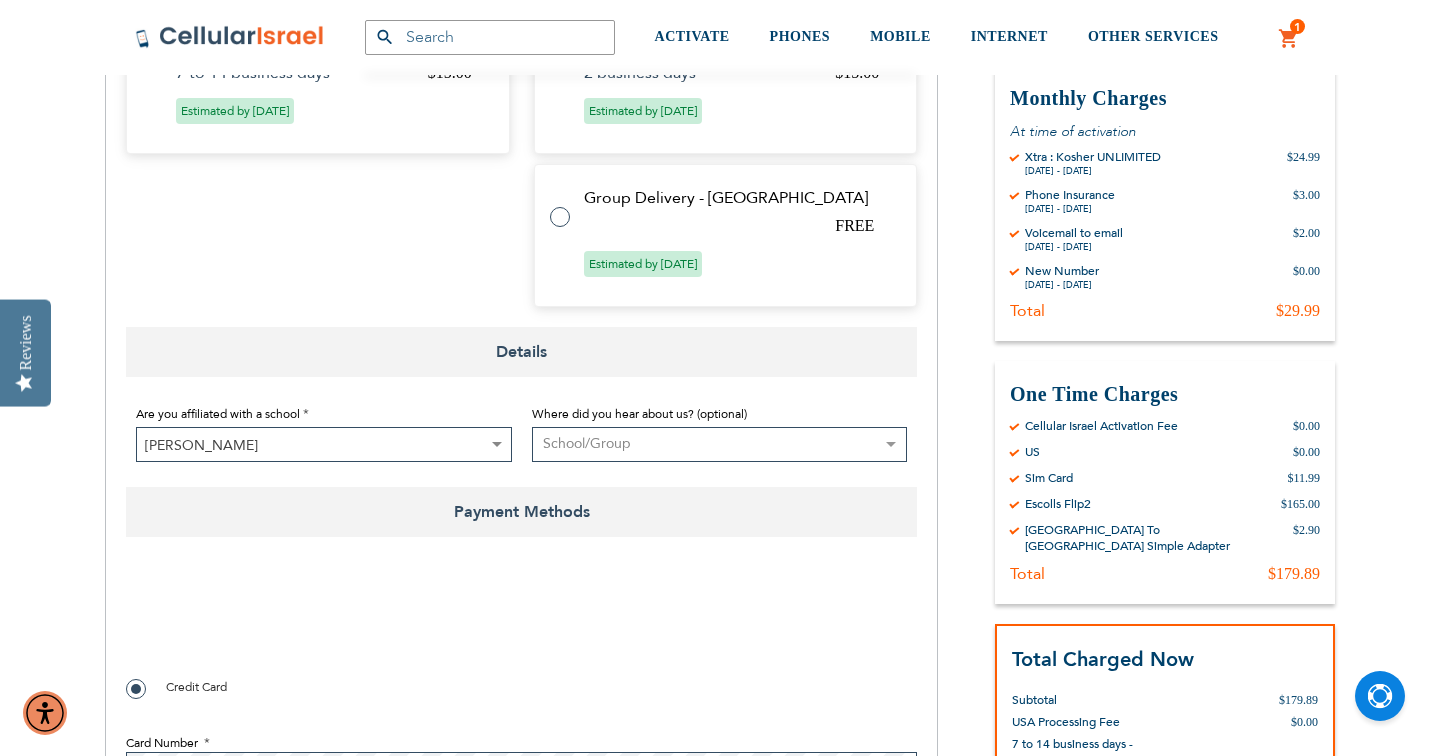 scroll, scrollTop: 1159, scrollLeft: 0, axis: vertical 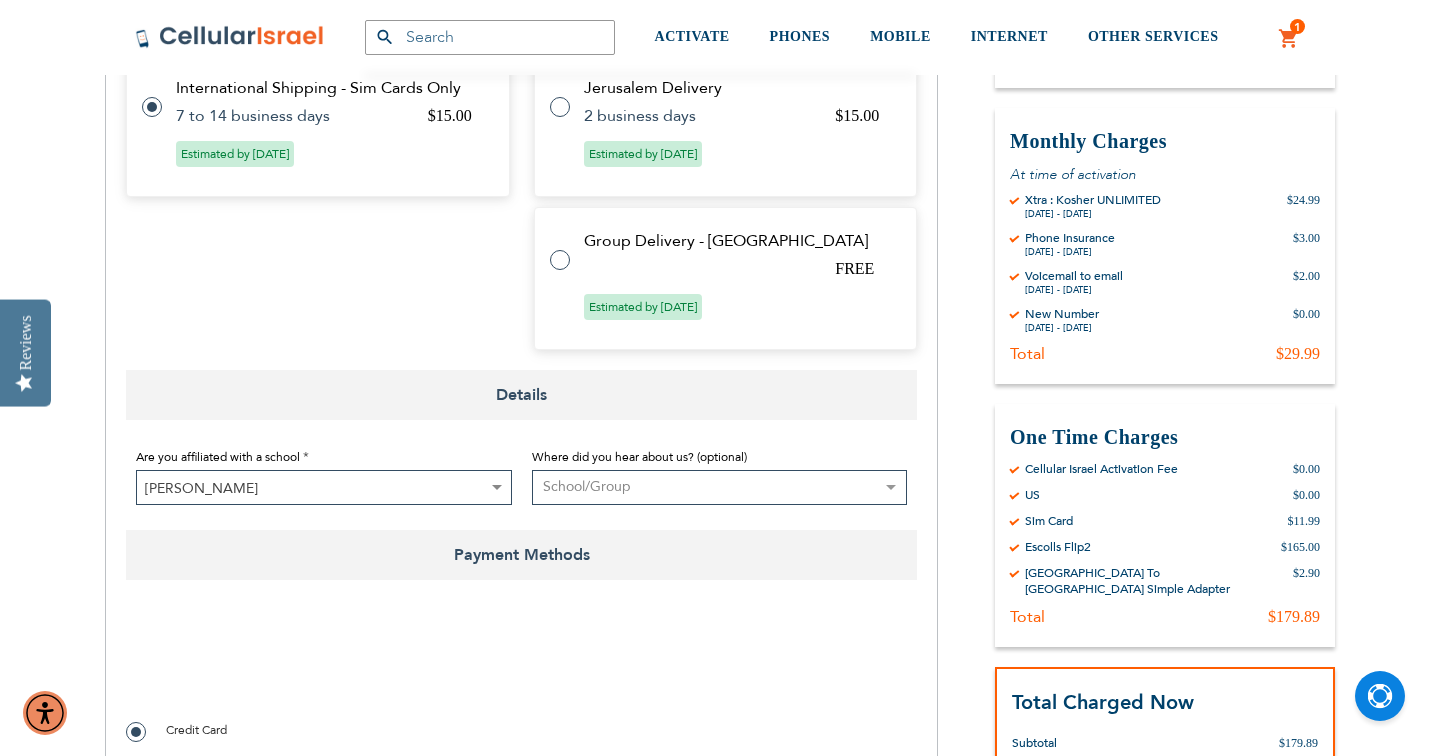 click at bounding box center [570, 248] 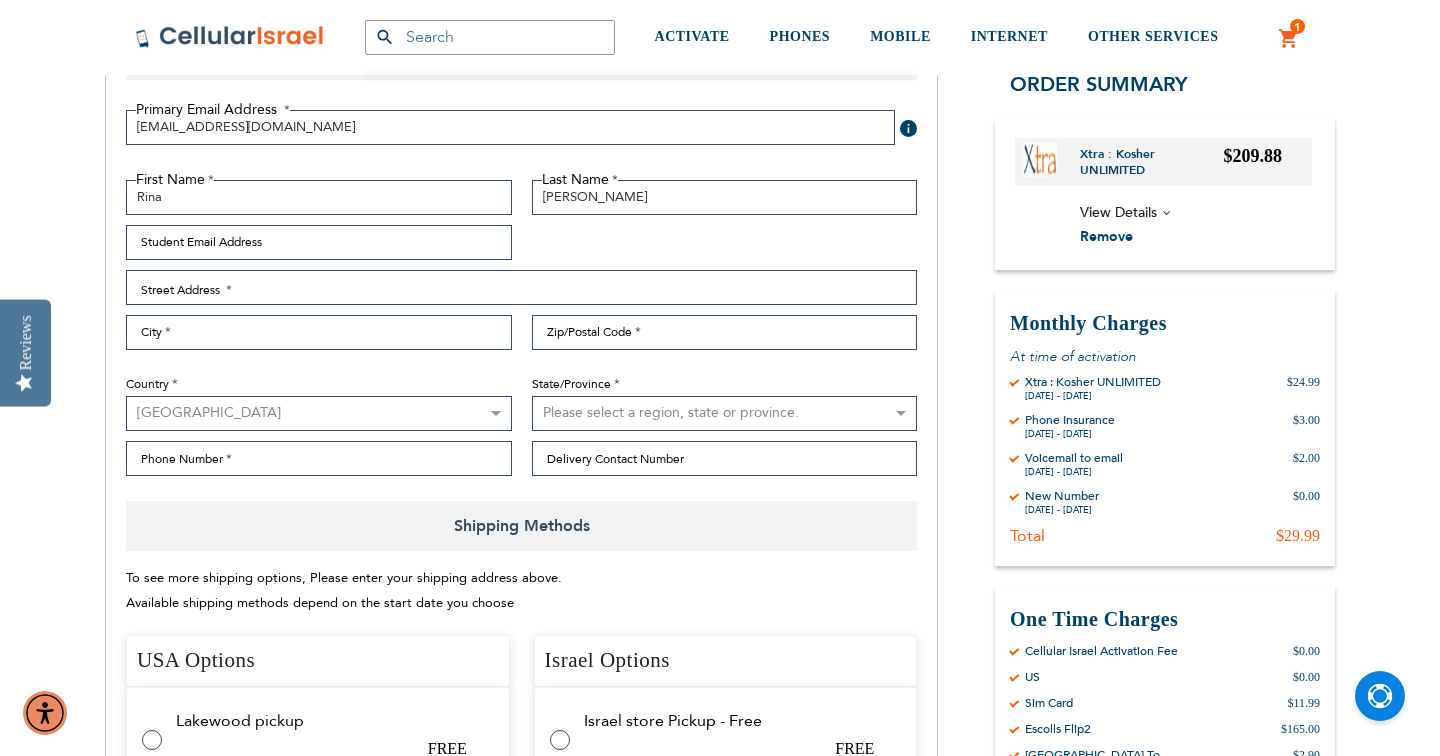 scroll, scrollTop: 314, scrollLeft: 0, axis: vertical 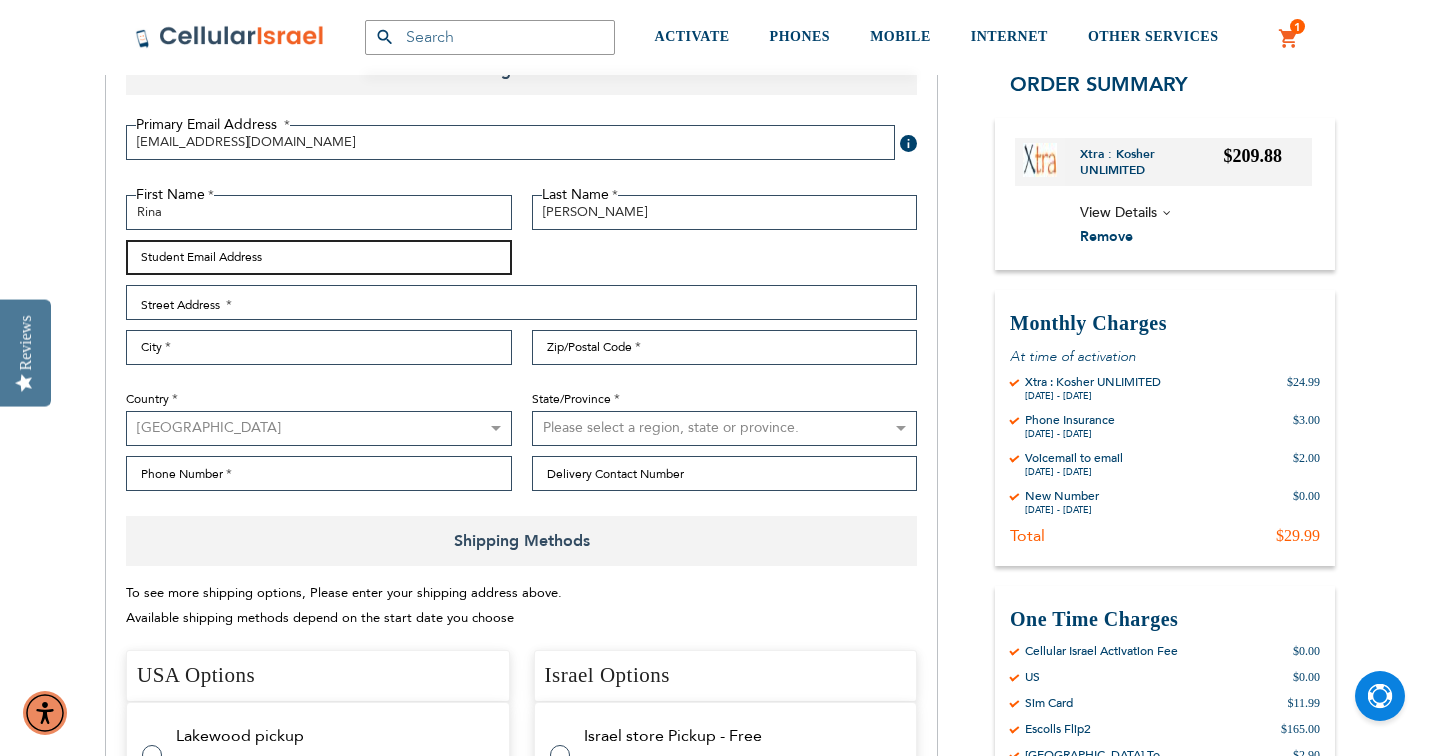 click on "Student Email Address" at bounding box center [319, 257] 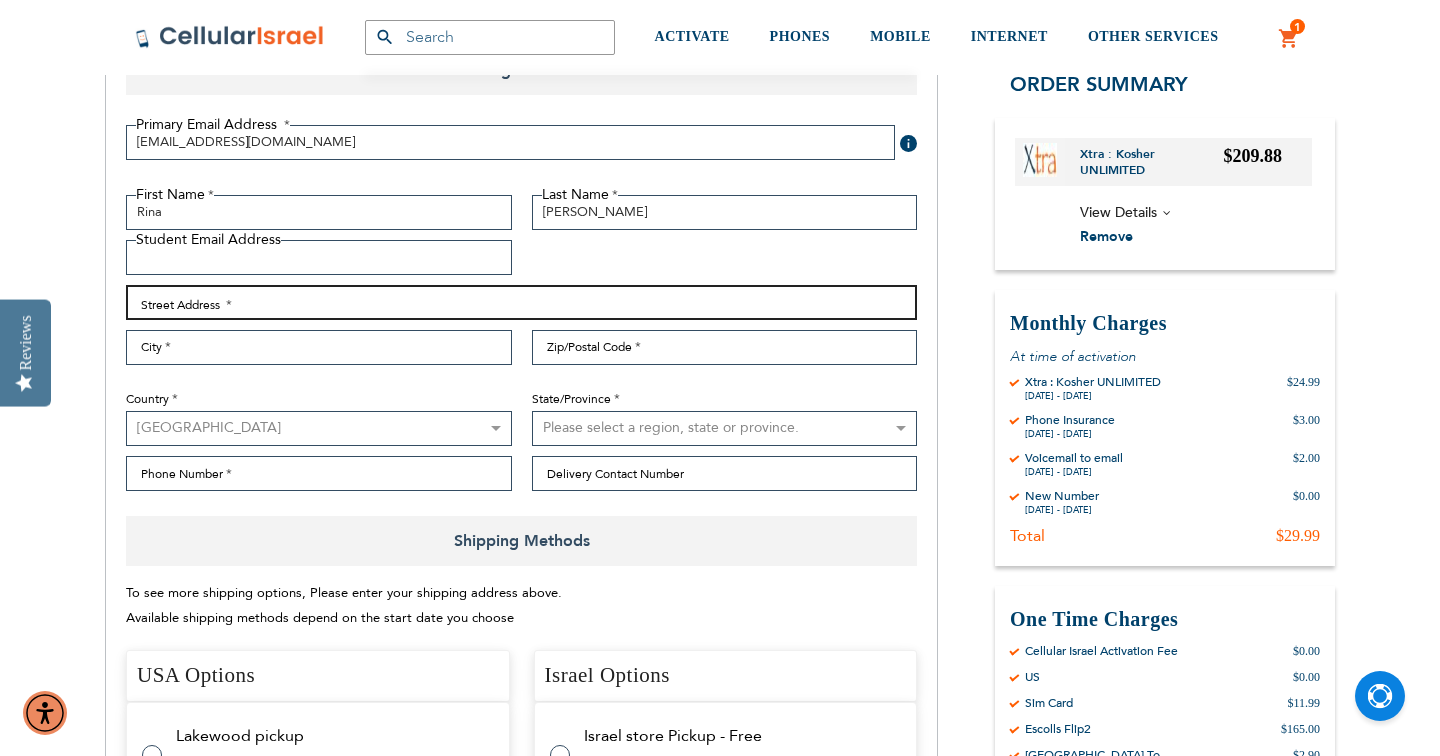 click on "Street Address: Line 1" at bounding box center [521, 302] 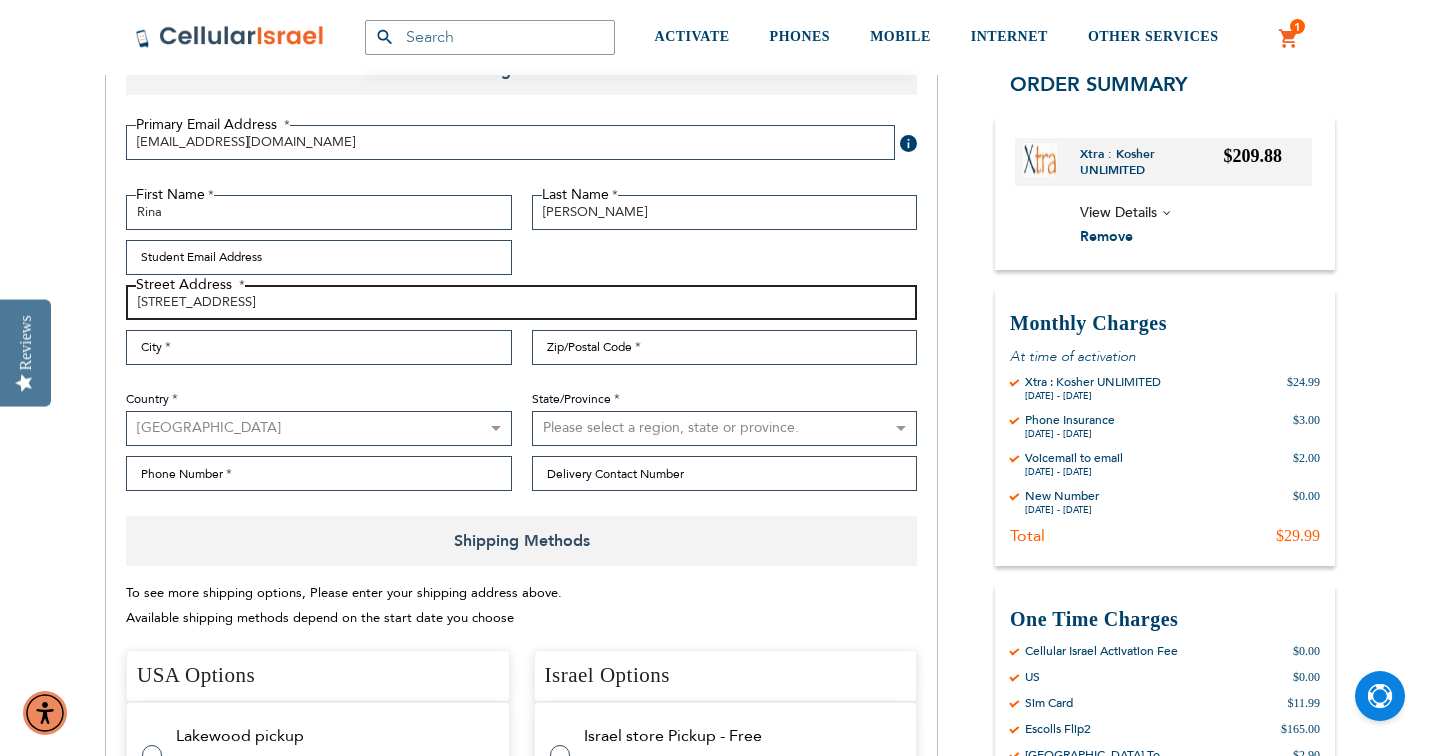 type on "[STREET_ADDRESS]" 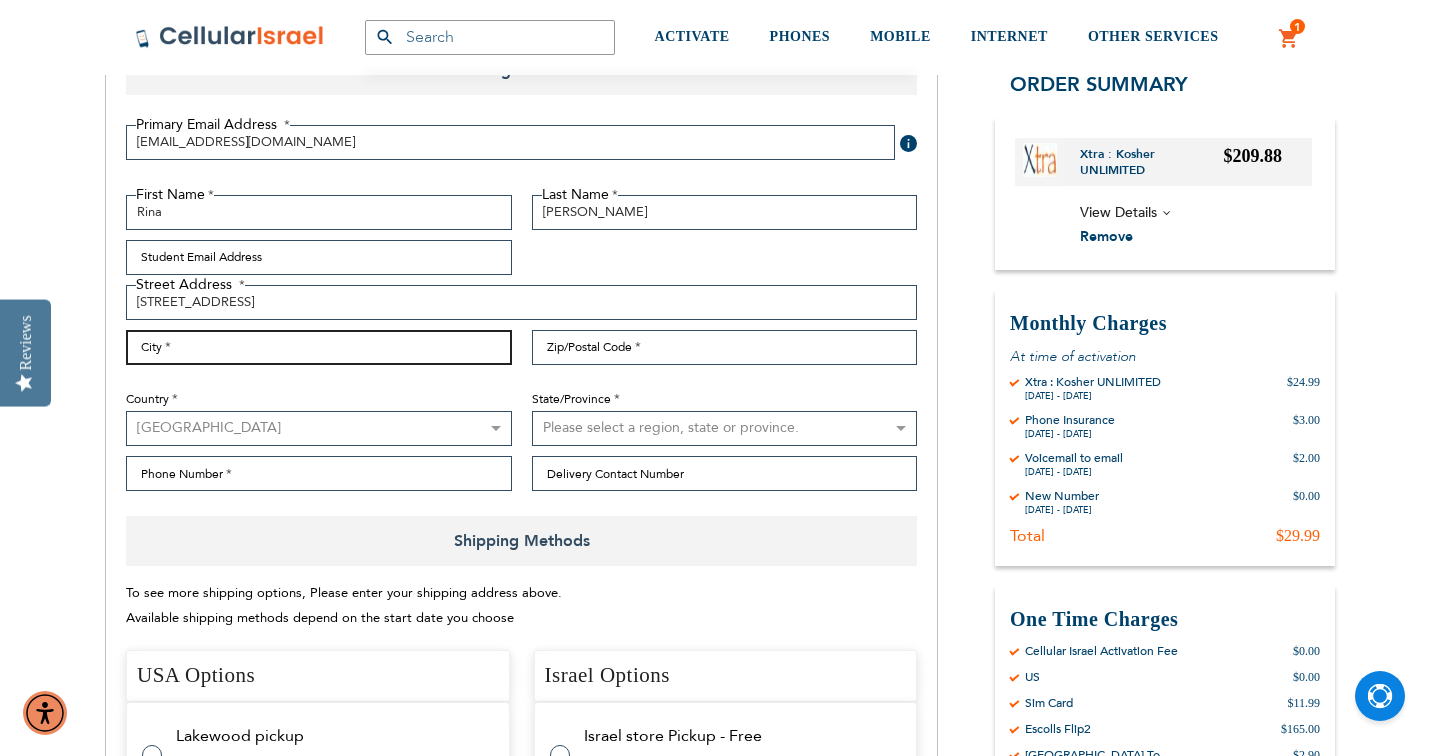 click on "City" at bounding box center (319, 347) 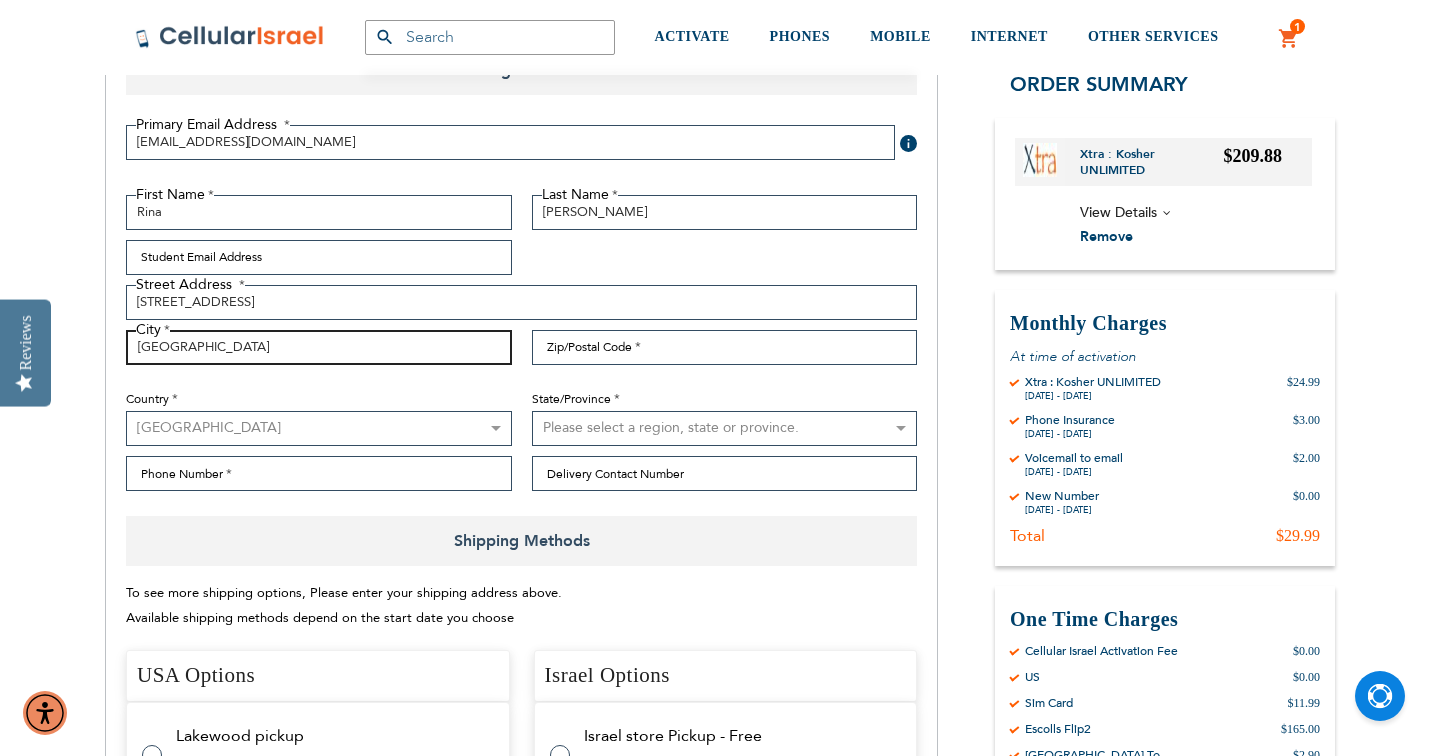 type on "[GEOGRAPHIC_DATA]" 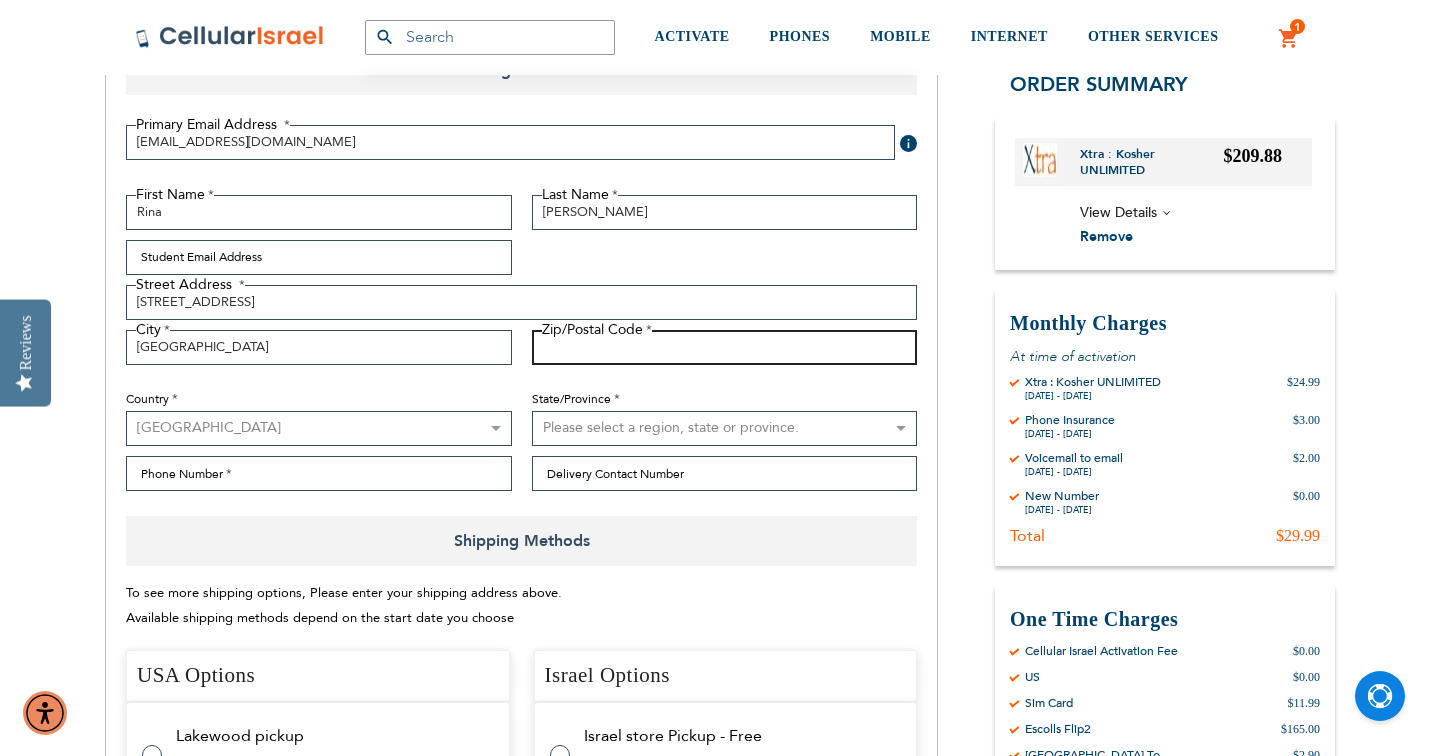 type on "T" 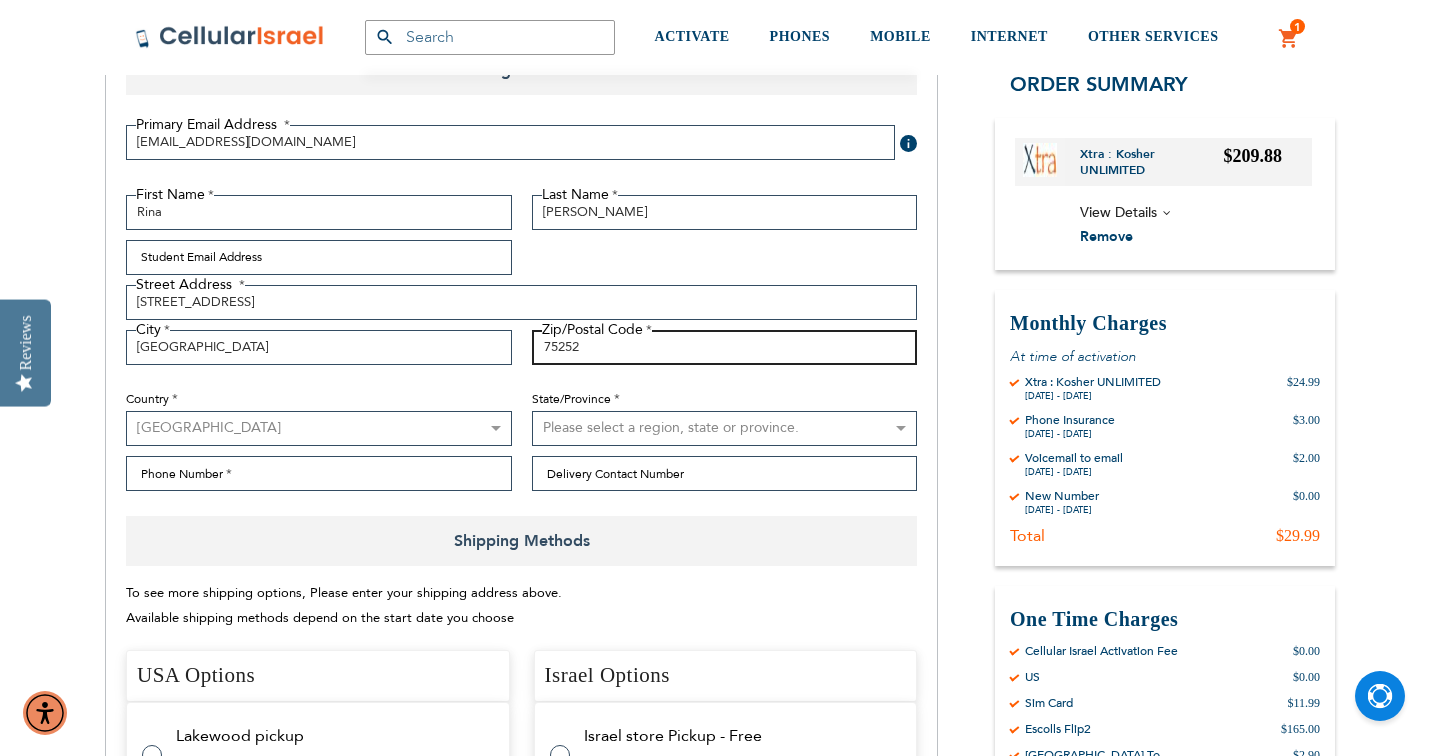 type on "75252" 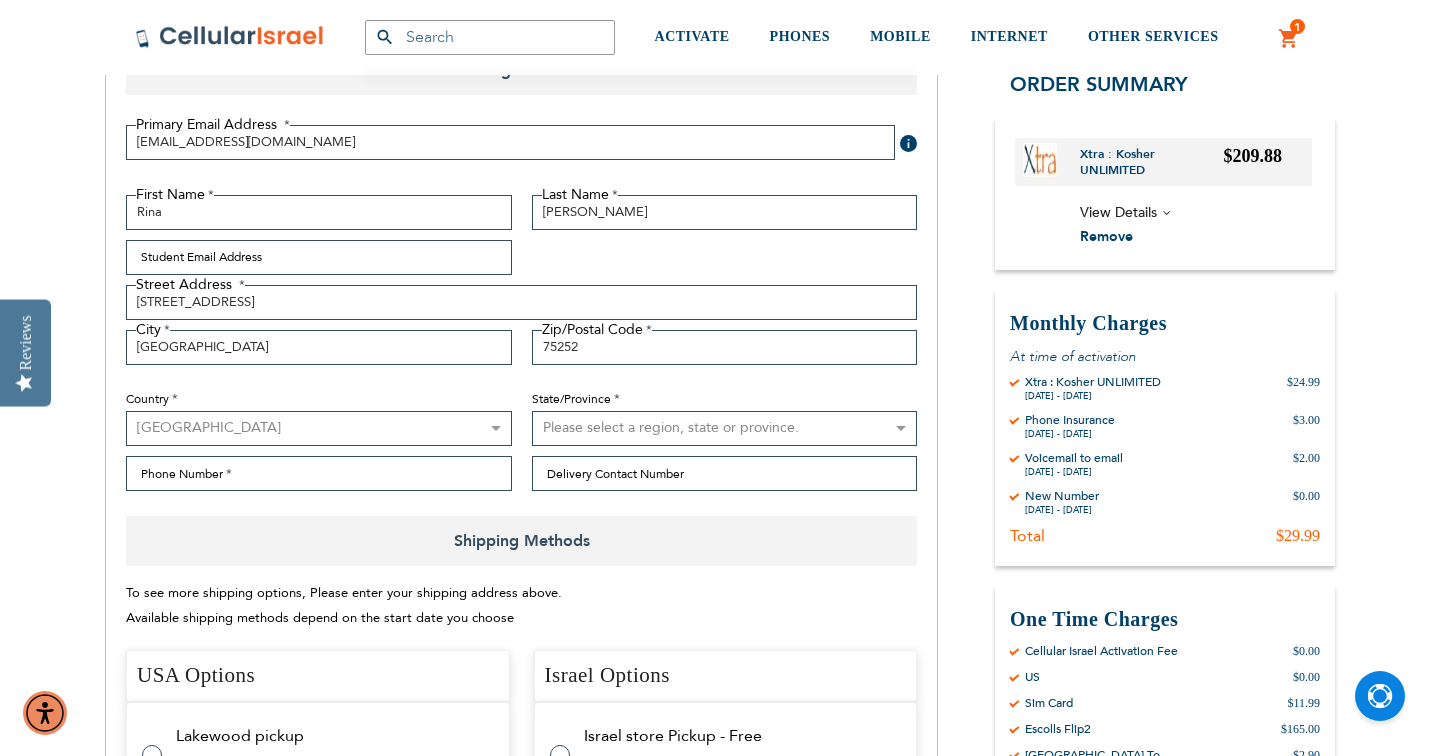 click on "First Name
[GEOGRAPHIC_DATA]
Last Name
[PERSON_NAME]
Student Email Address
Street Address
Street Address: Line 1
[STREET_ADDRESS]
City
[GEOGRAPHIC_DATA]
Zip/Postal Code" at bounding box center [521, 348] 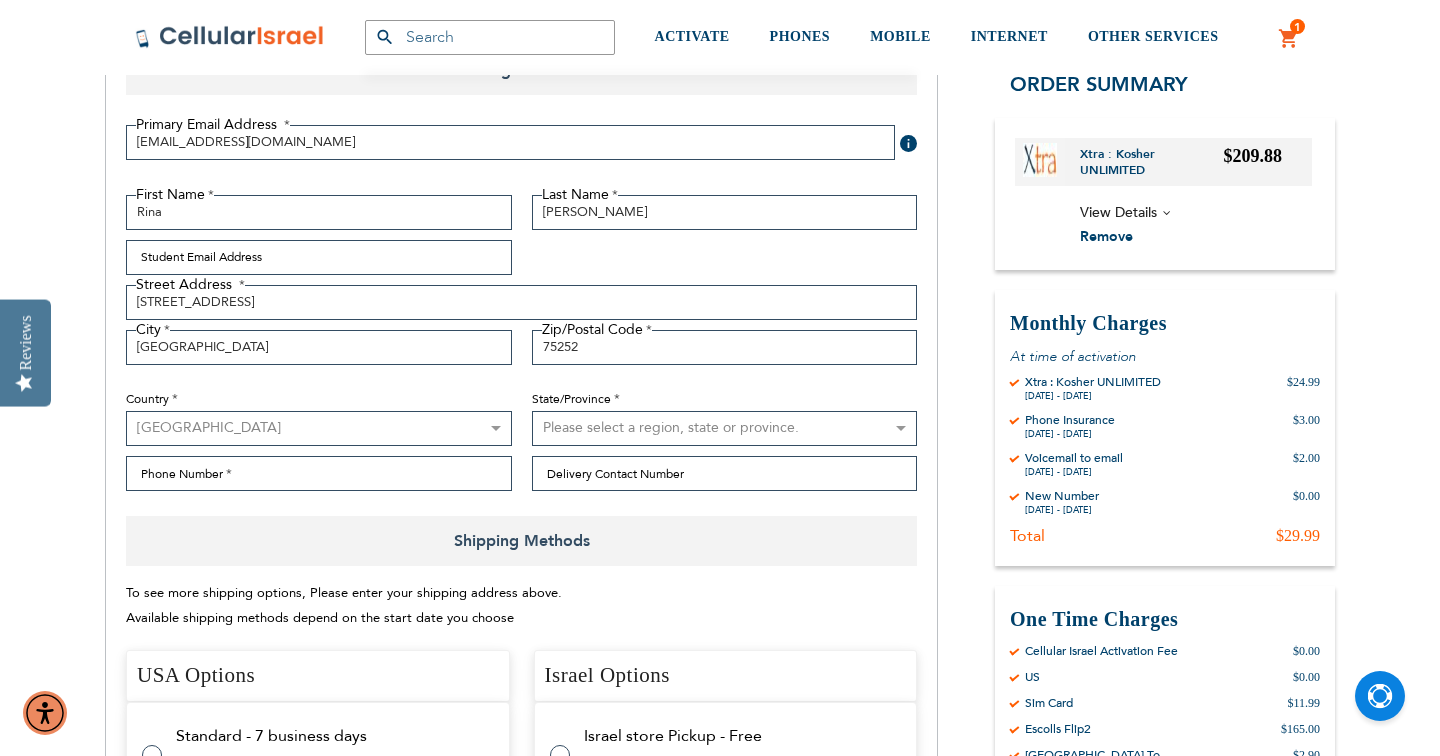 click on "Please select a region, state or province. [US_STATE] [US_STATE] [US_STATE] [US_STATE] [US_STATE] Armed Forces Africa Armed Forces Americas Armed Forces [DEMOGRAPHIC_DATA] Armed Forces Europe Armed Forces Middle East Armed Forces Pacific [US_STATE] [US_STATE] [US_STATE] [US_STATE] [US_STATE] [US_STATE] [US_STATE] [US_STATE] [US_STATE] [US_STATE] [US_STATE] [US_STATE] [US_STATE] [US_STATE] [US_STATE] [US_STATE] [US_STATE] [US_STATE] [PERSON_NAME][US_STATE] [US_STATE] [US_STATE] [US_STATE] [US_STATE] [US_STATE] [US_STATE] [US_STATE] [US_STATE] [US_STATE] [US_STATE] [US_STATE] [US_STATE] [US_STATE] [US_STATE] [US_STATE] [US_STATE] [US_STATE] [US_STATE] [US_STATE] [US_STATE] [US_STATE] [US_STATE] [US_STATE] [US_STATE] [US_STATE] [US_STATE] [US_STATE] [US_STATE] [US_STATE] [GEOGRAPHIC_DATA] [US_STATE][PERSON_NAME][US_STATE] [US_STATE][PERSON_NAME] [US_STATE] [US_STATE]" at bounding box center [725, 428] 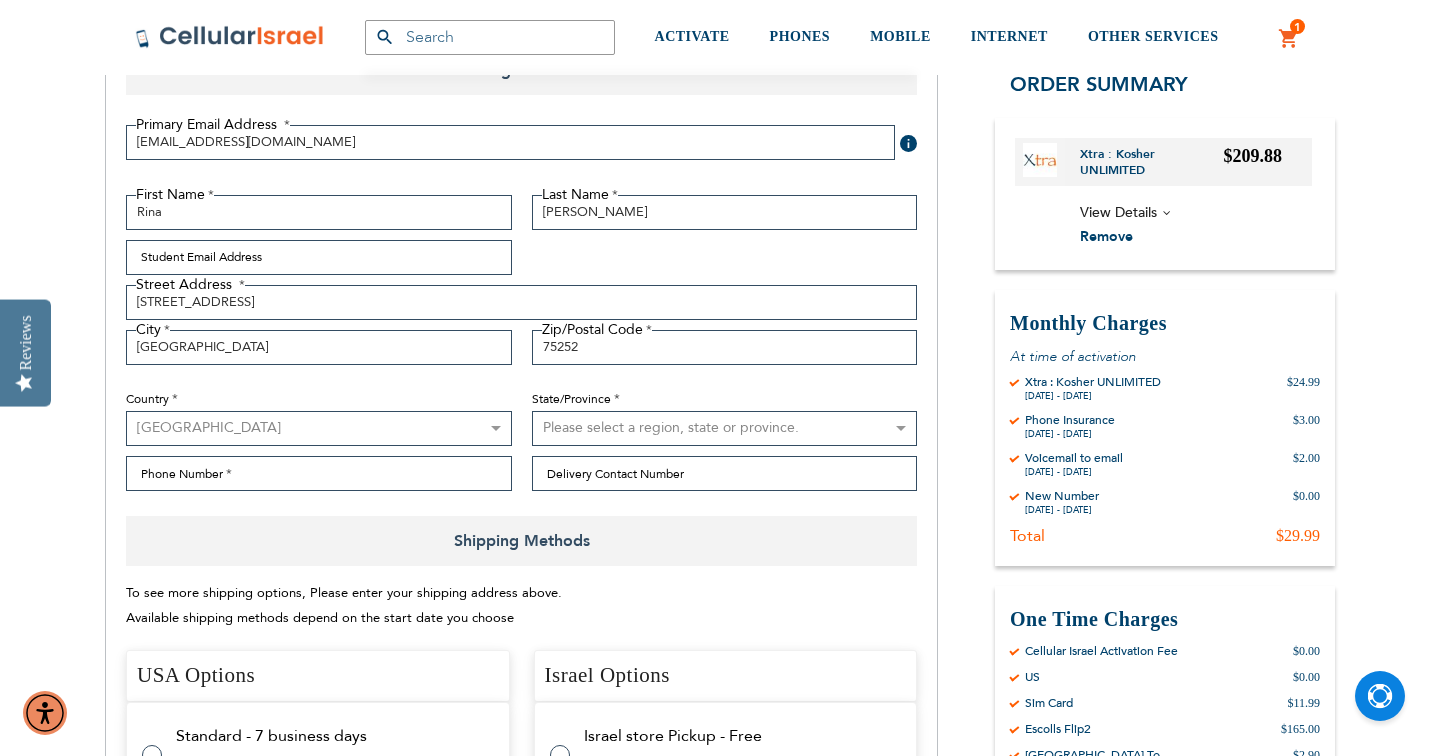 select on "57" 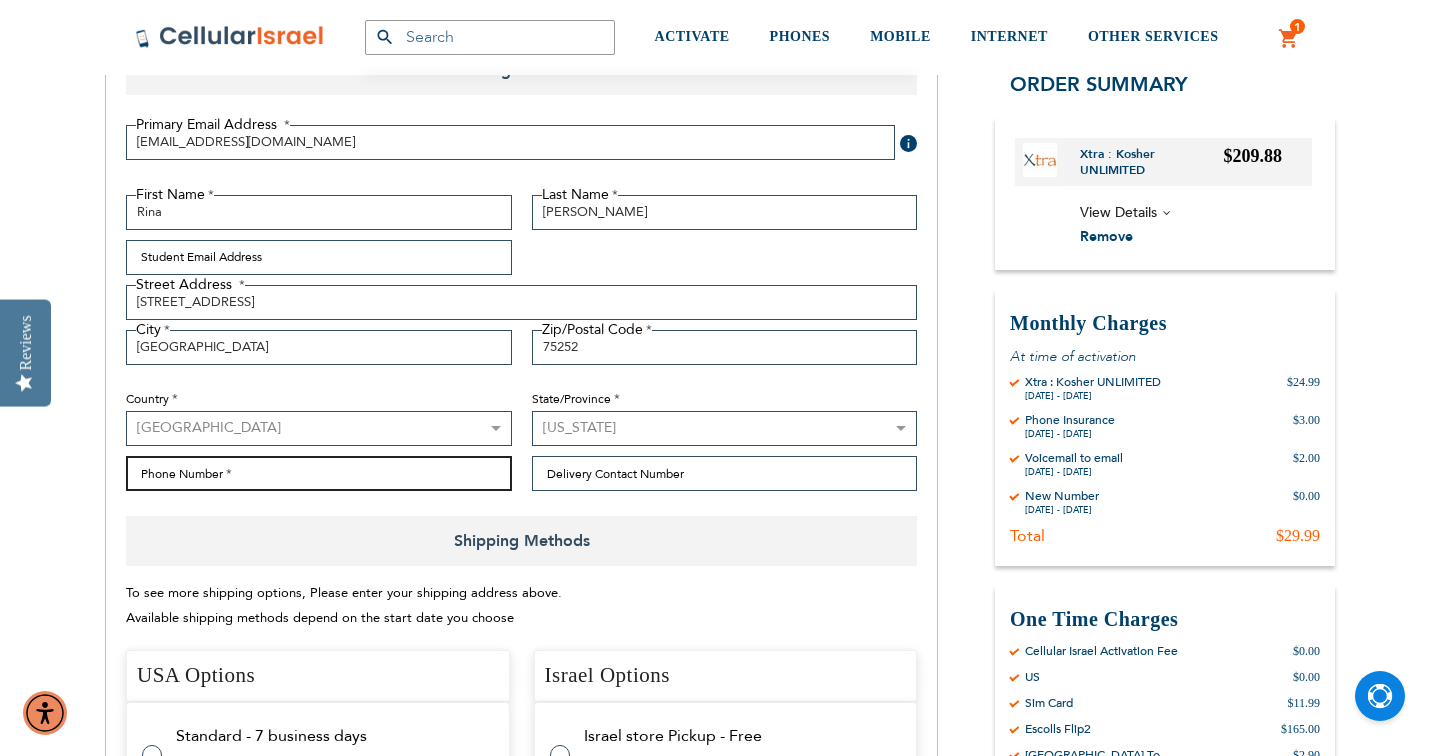 click on "Phone Number" at bounding box center (319, 473) 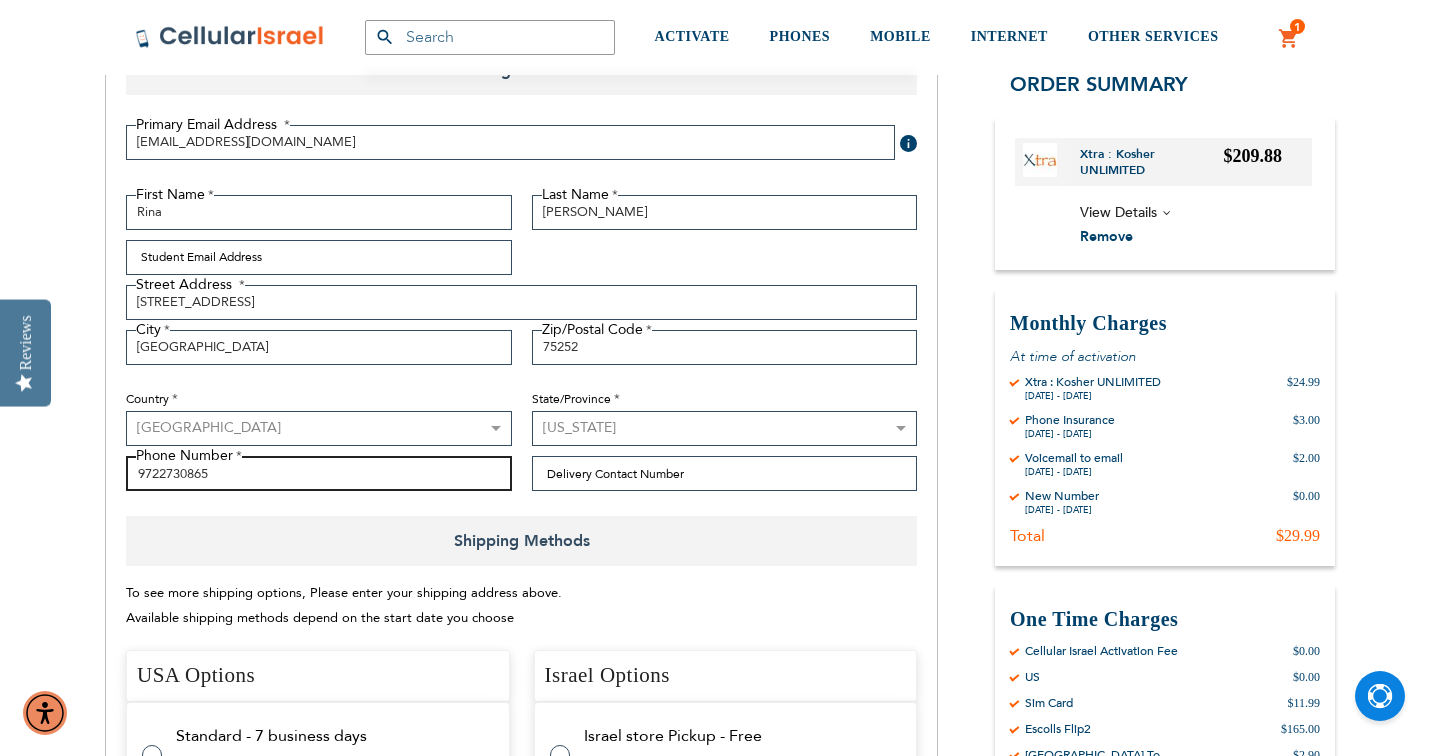type on "9722730865" 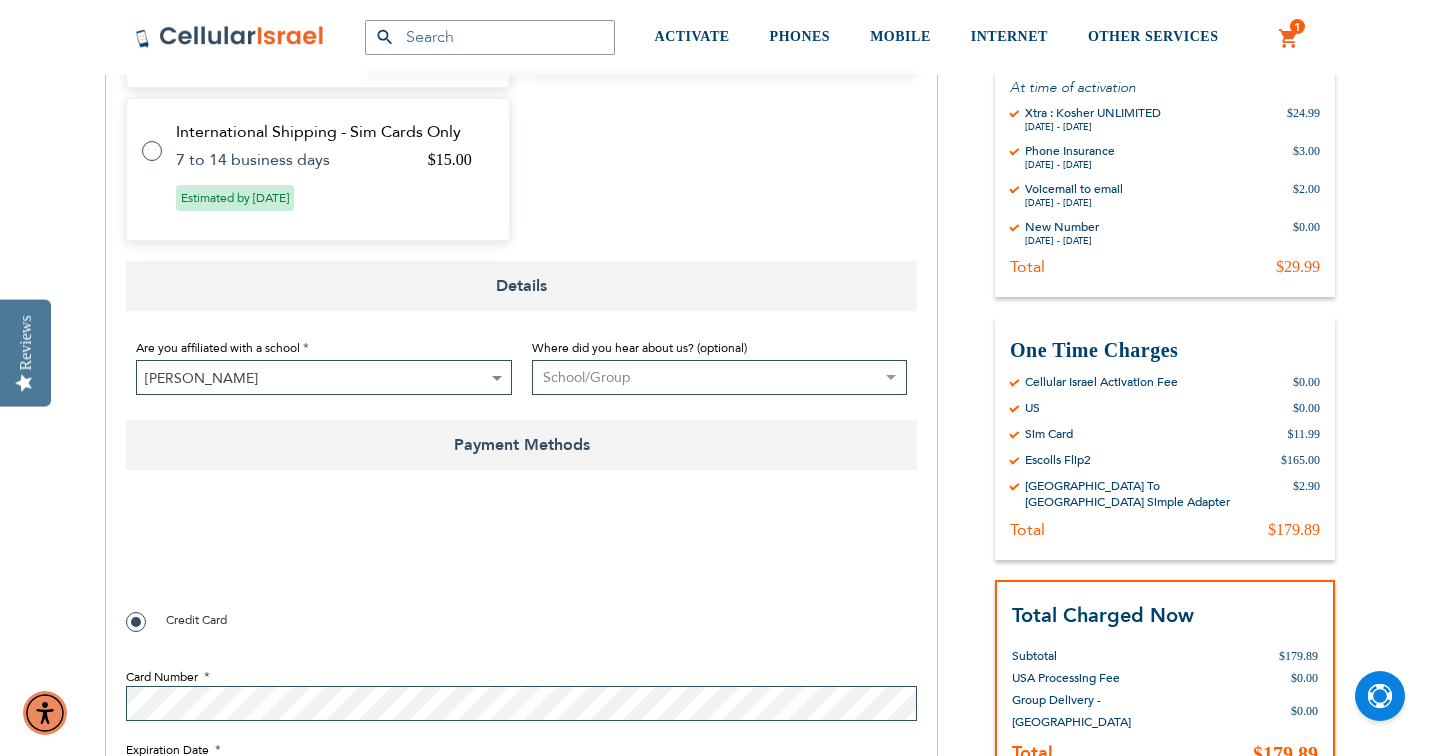 scroll, scrollTop: 1397, scrollLeft: 0, axis: vertical 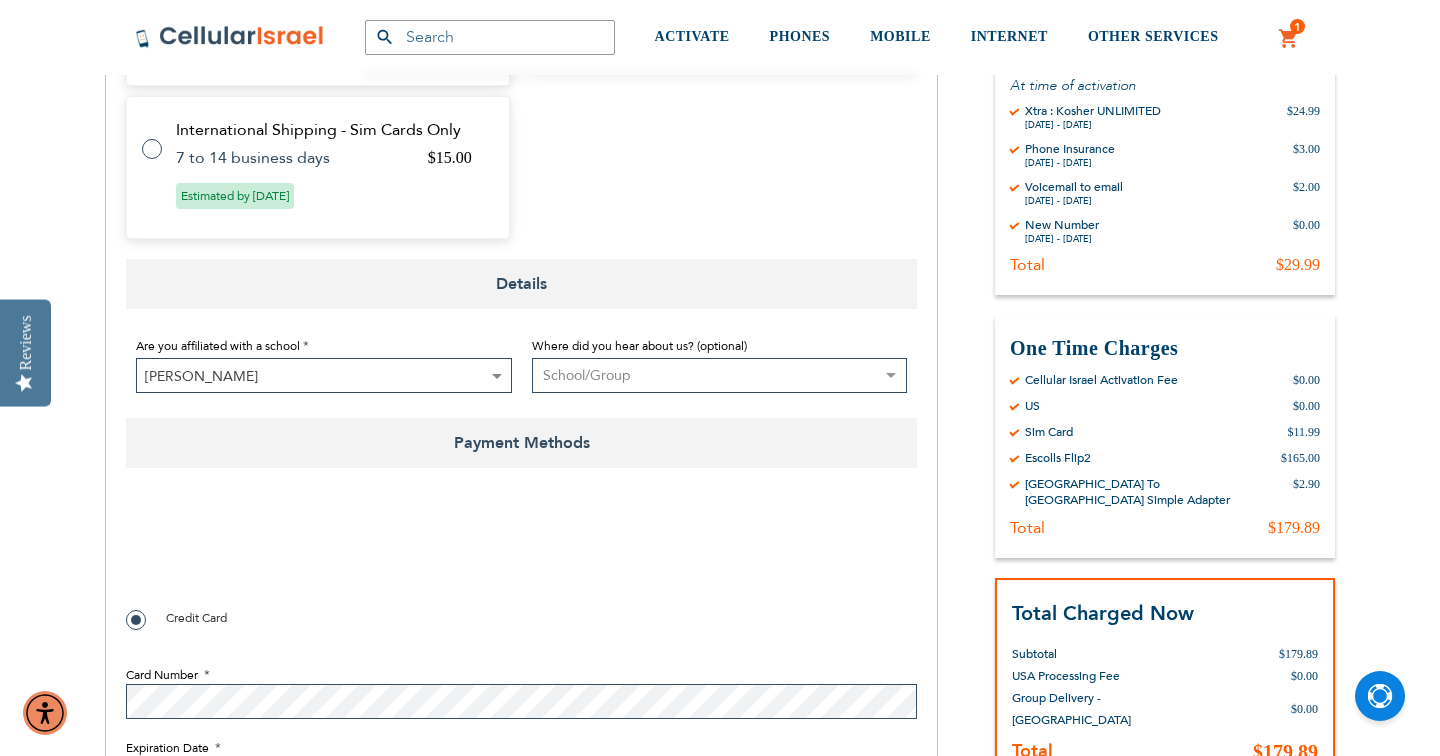 checkbox on "true" 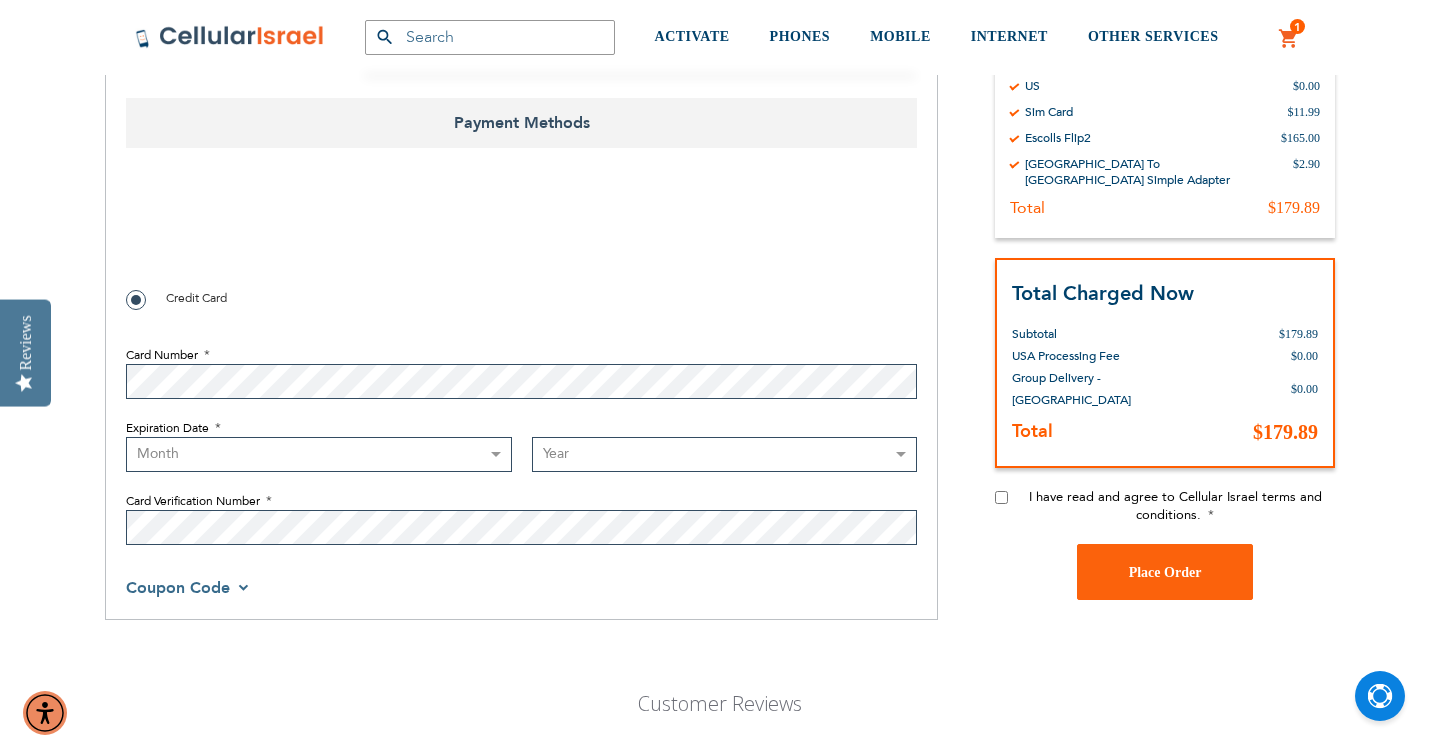 scroll, scrollTop: 1719, scrollLeft: 0, axis: vertical 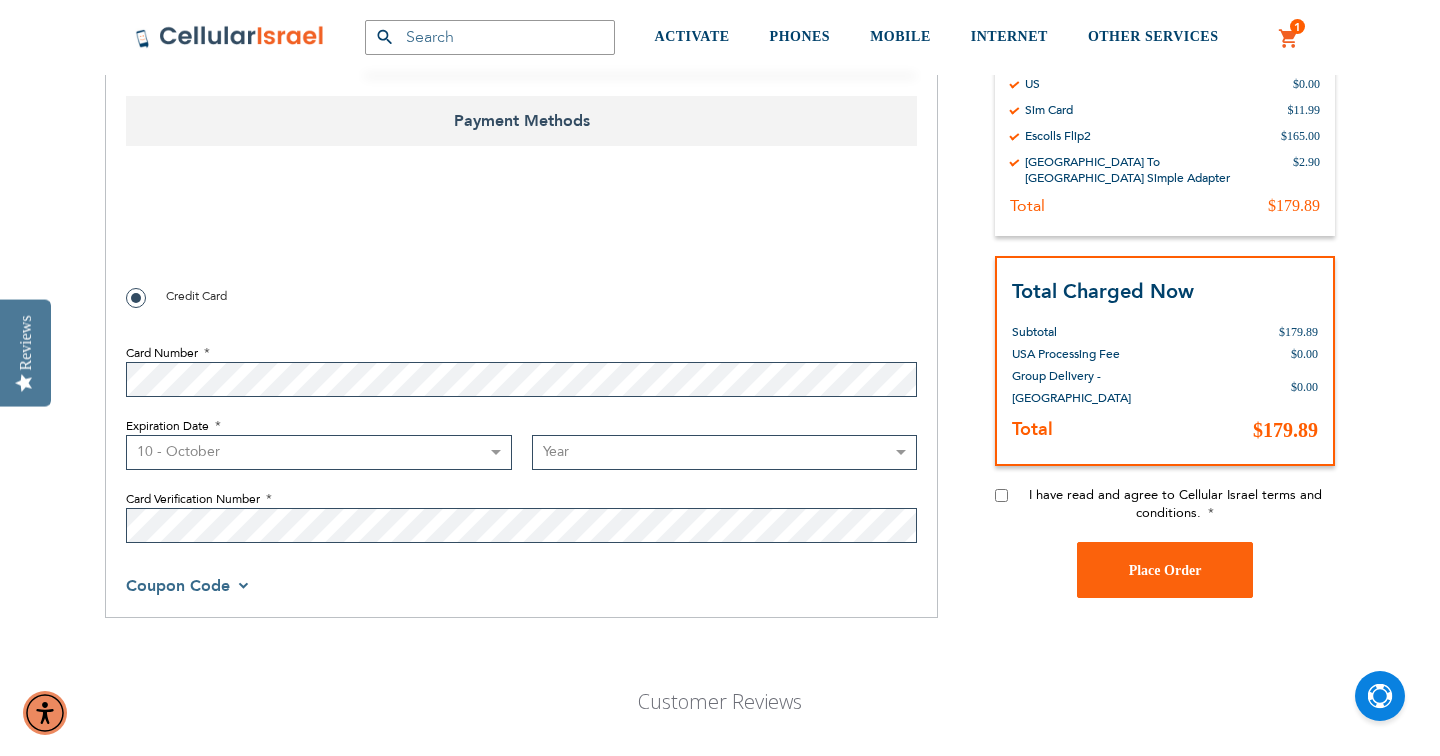 select on "12" 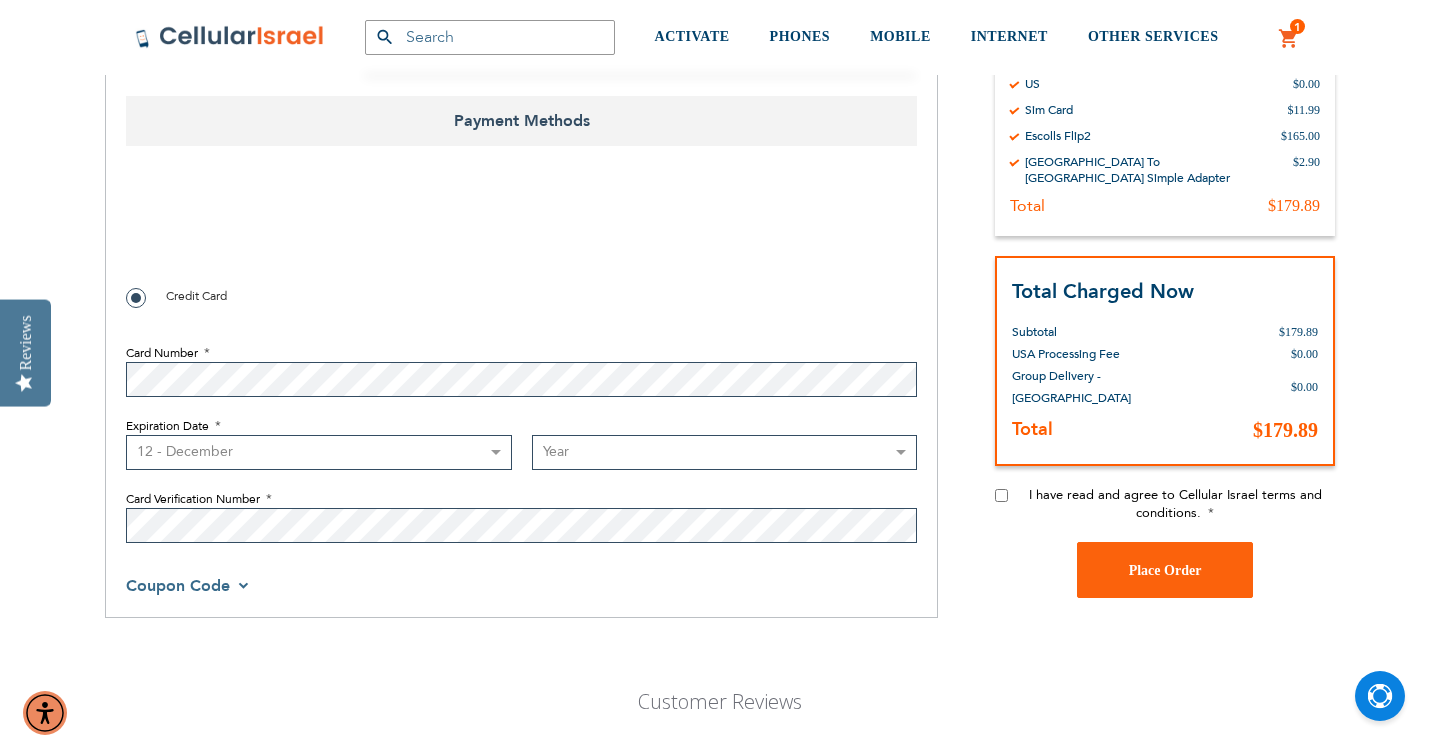click on "Year [DATE] 2026 2027 2028 2029 2030 2031 2032 2033 2034 2035 2036 2037 2038 2039 2040" at bounding box center [725, 452] 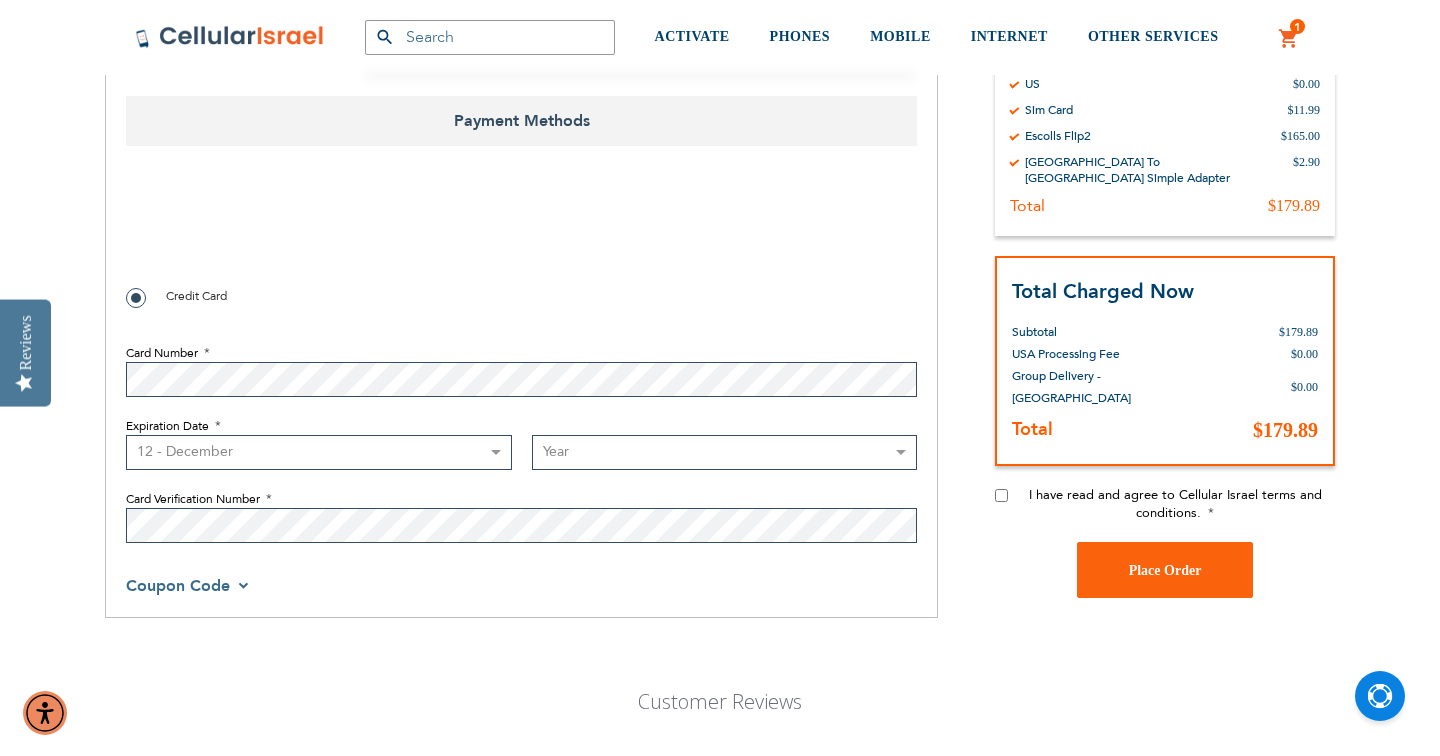 select on "2027" 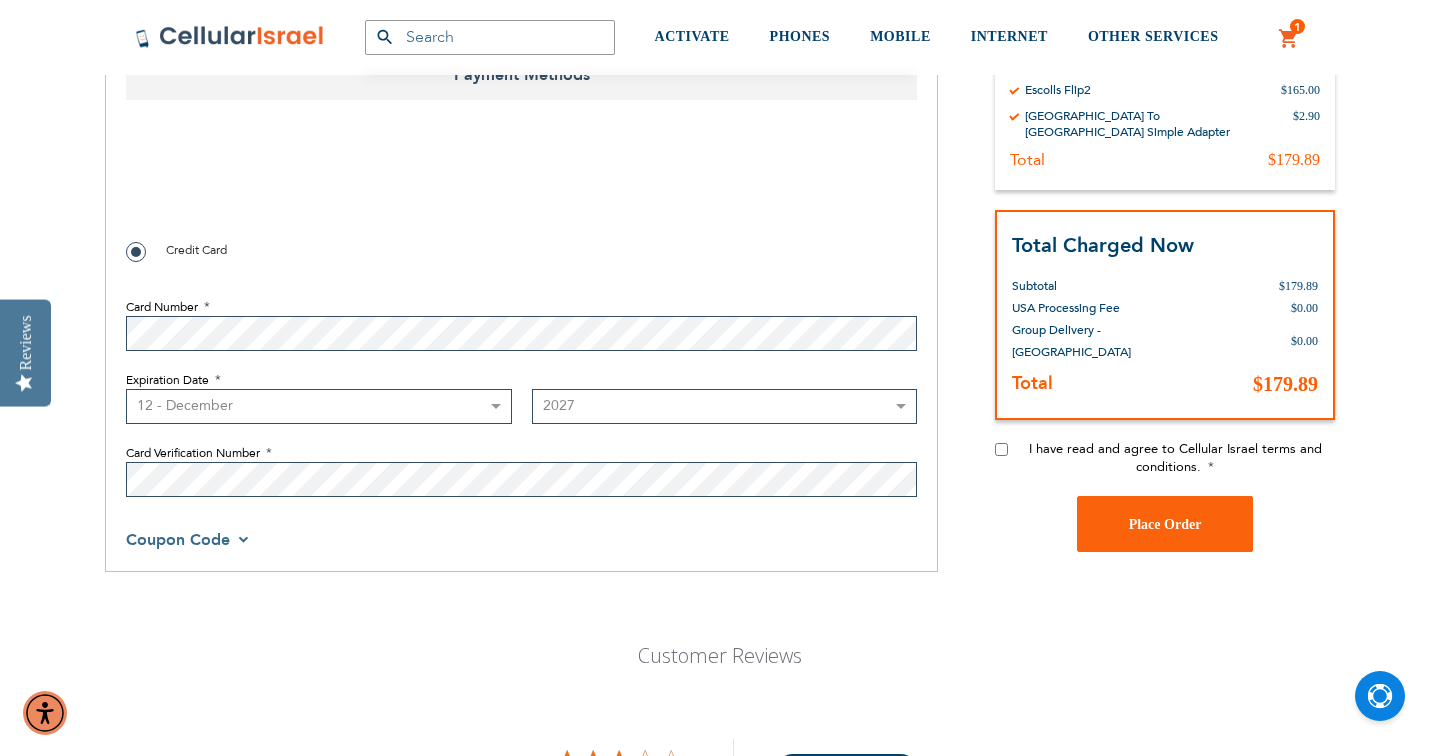 scroll, scrollTop: 1766, scrollLeft: 0, axis: vertical 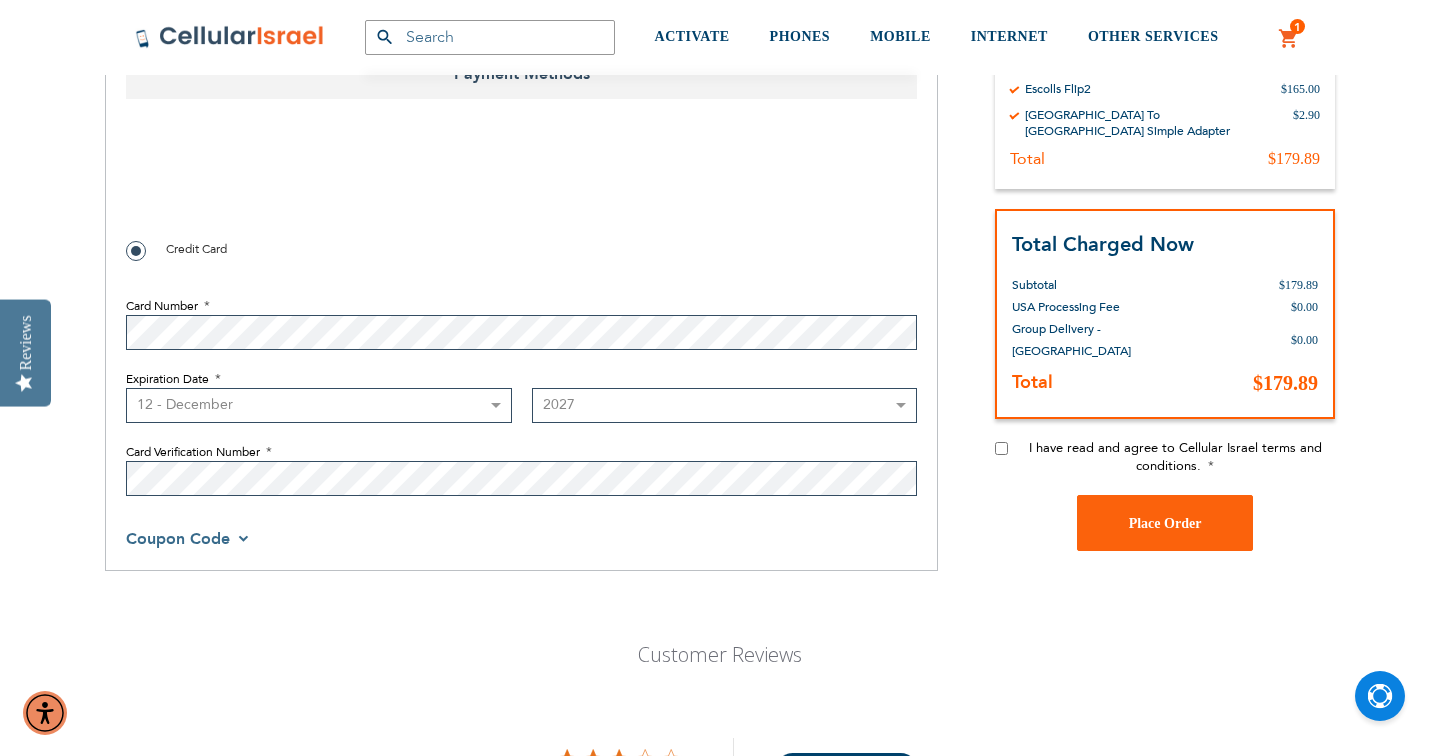 click on "Coupon Code" at bounding box center (178, 539) 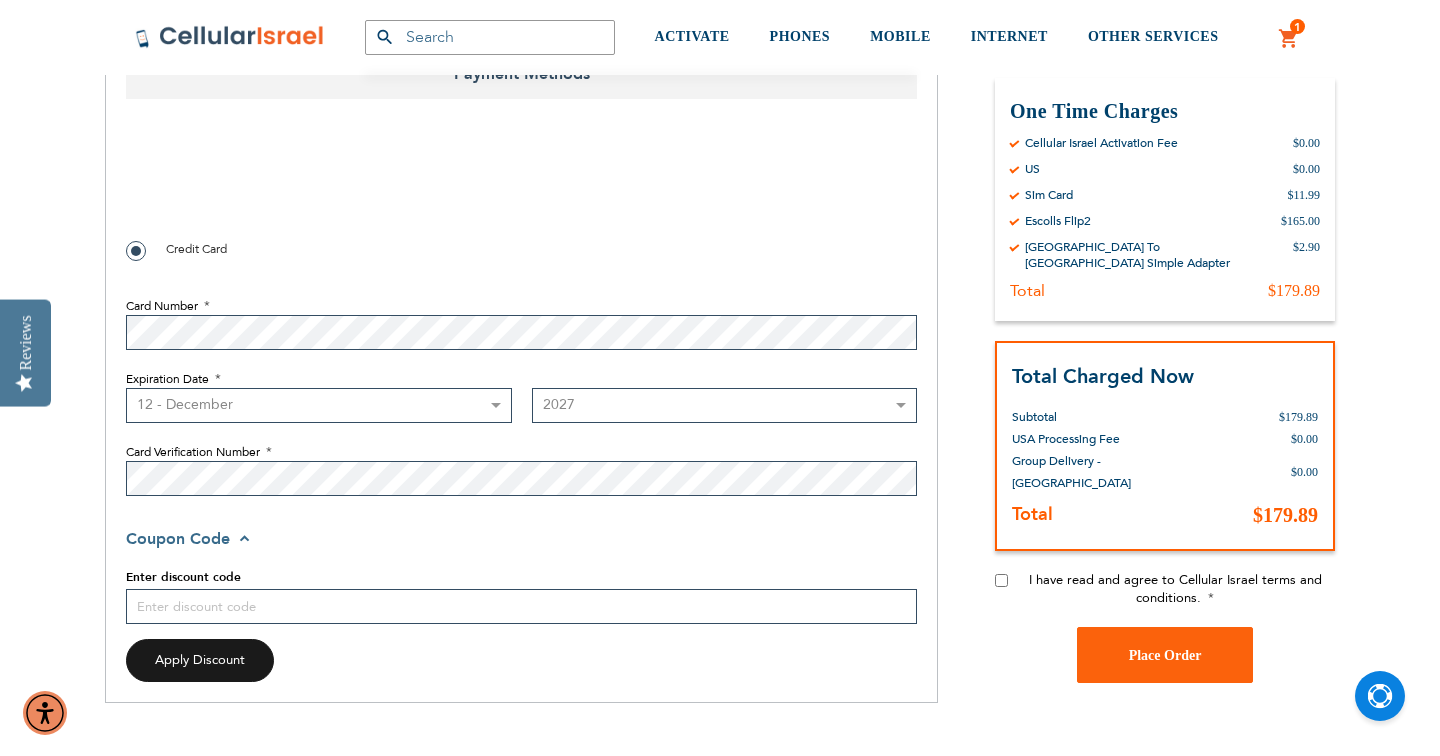 checkbox on "true" 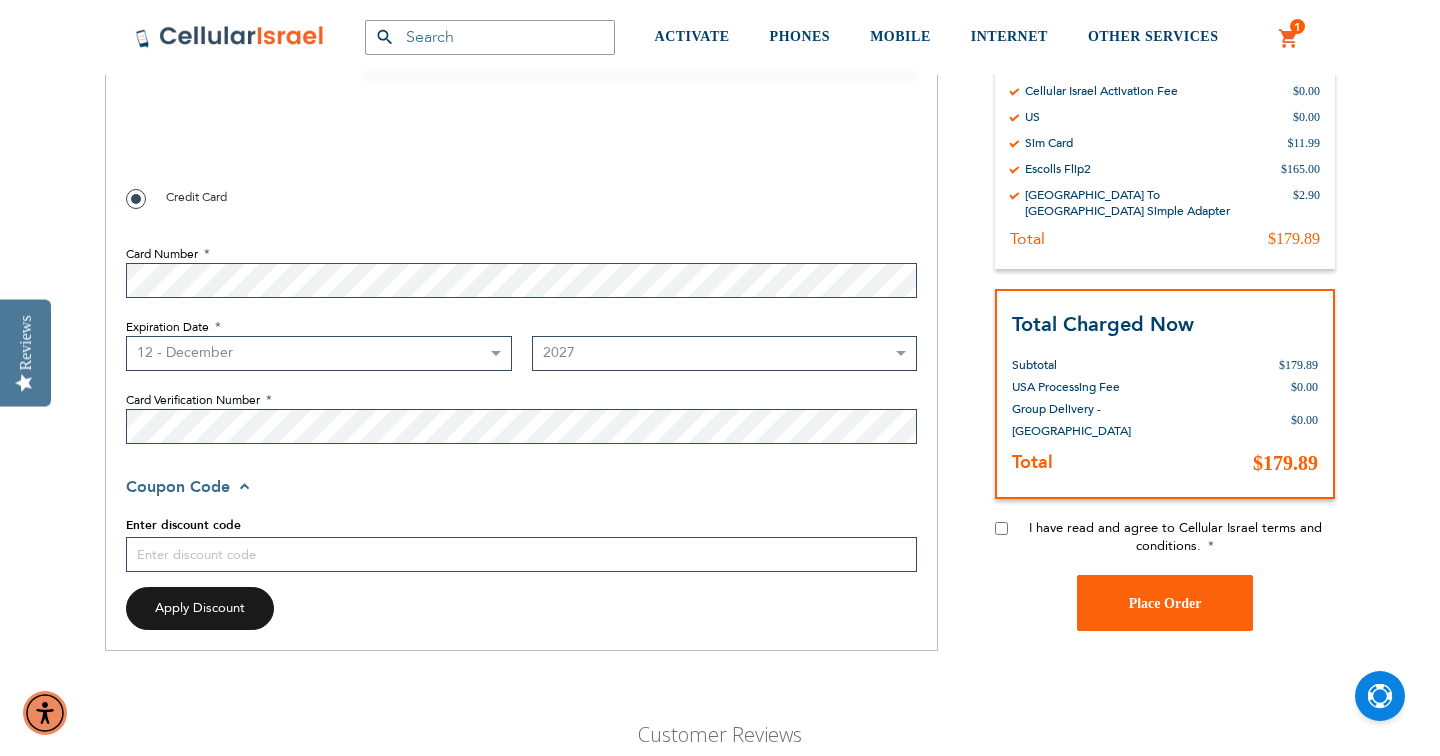 scroll, scrollTop: 1821, scrollLeft: 0, axis: vertical 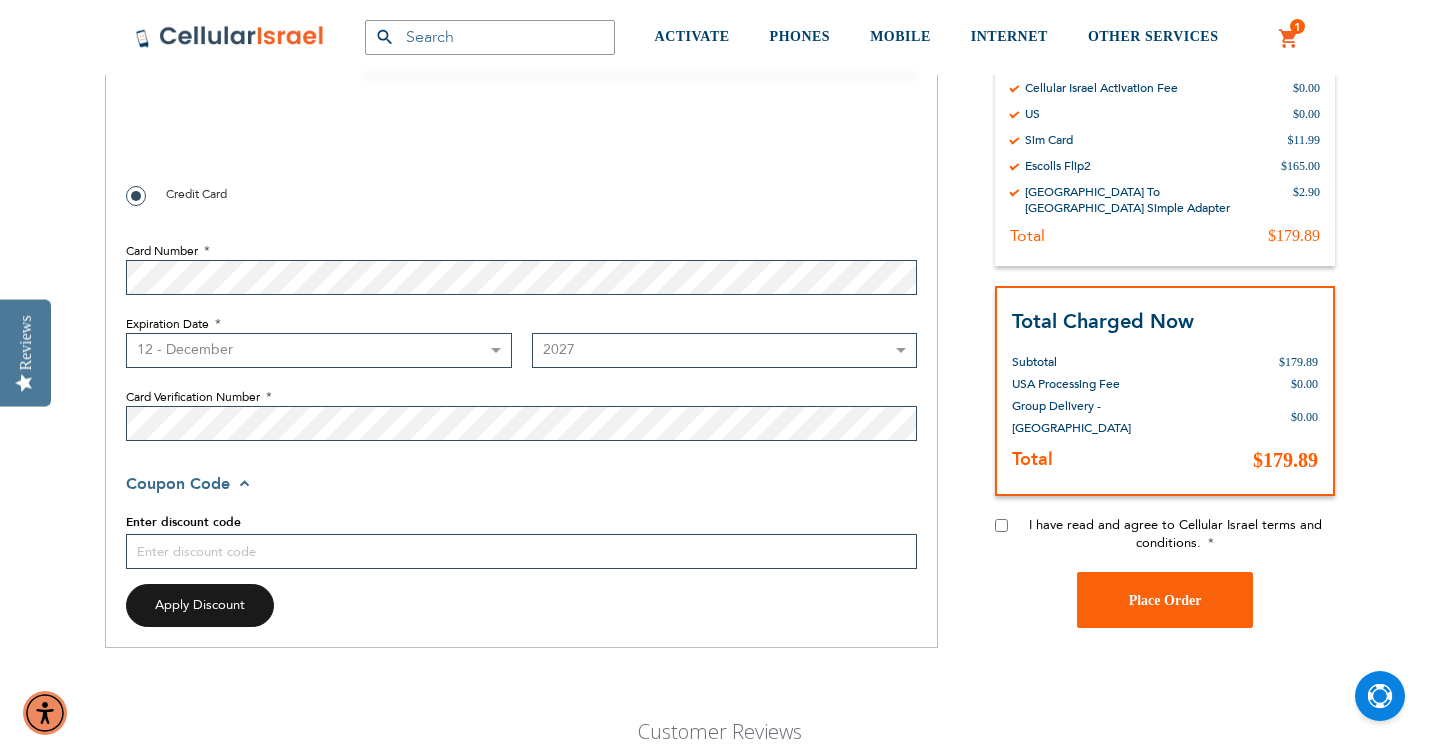 click on "I have read and agree to Cellular Israel terms and conditions." at bounding box center (1001, 525) 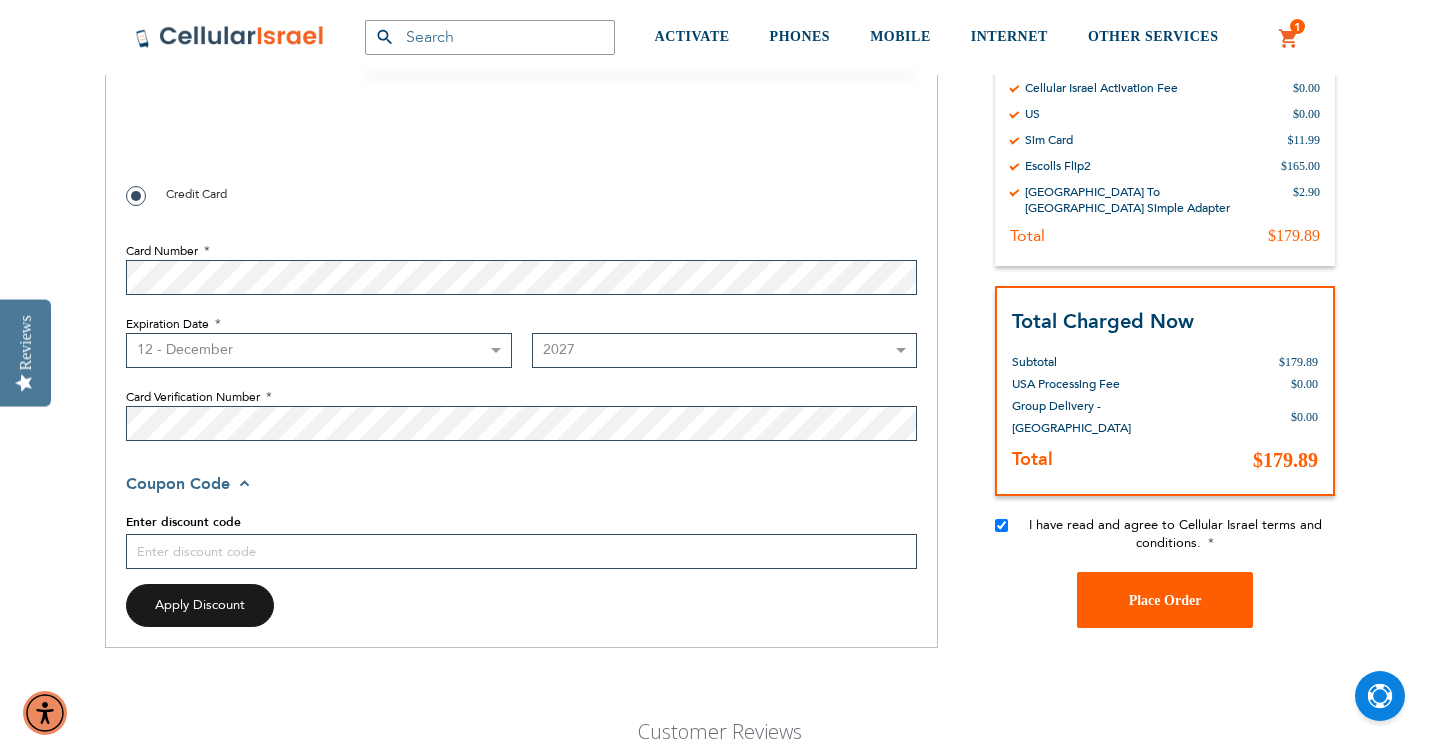 click on "Place Order" at bounding box center (1165, 600) 